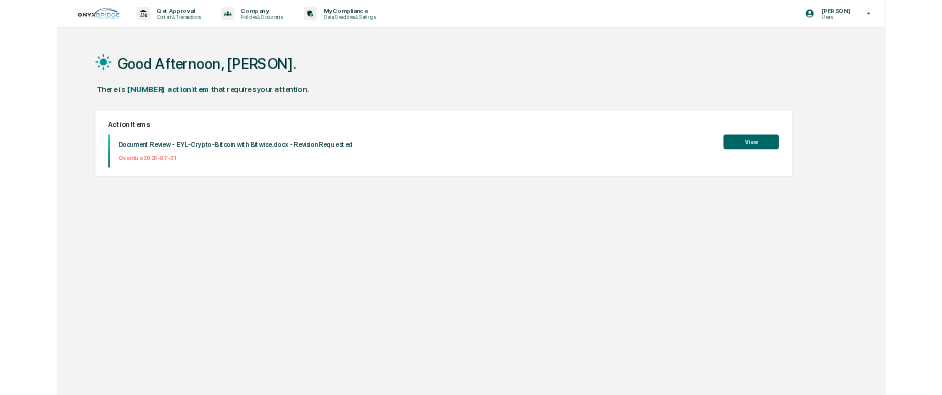 scroll, scrollTop: 0, scrollLeft: 0, axis: both 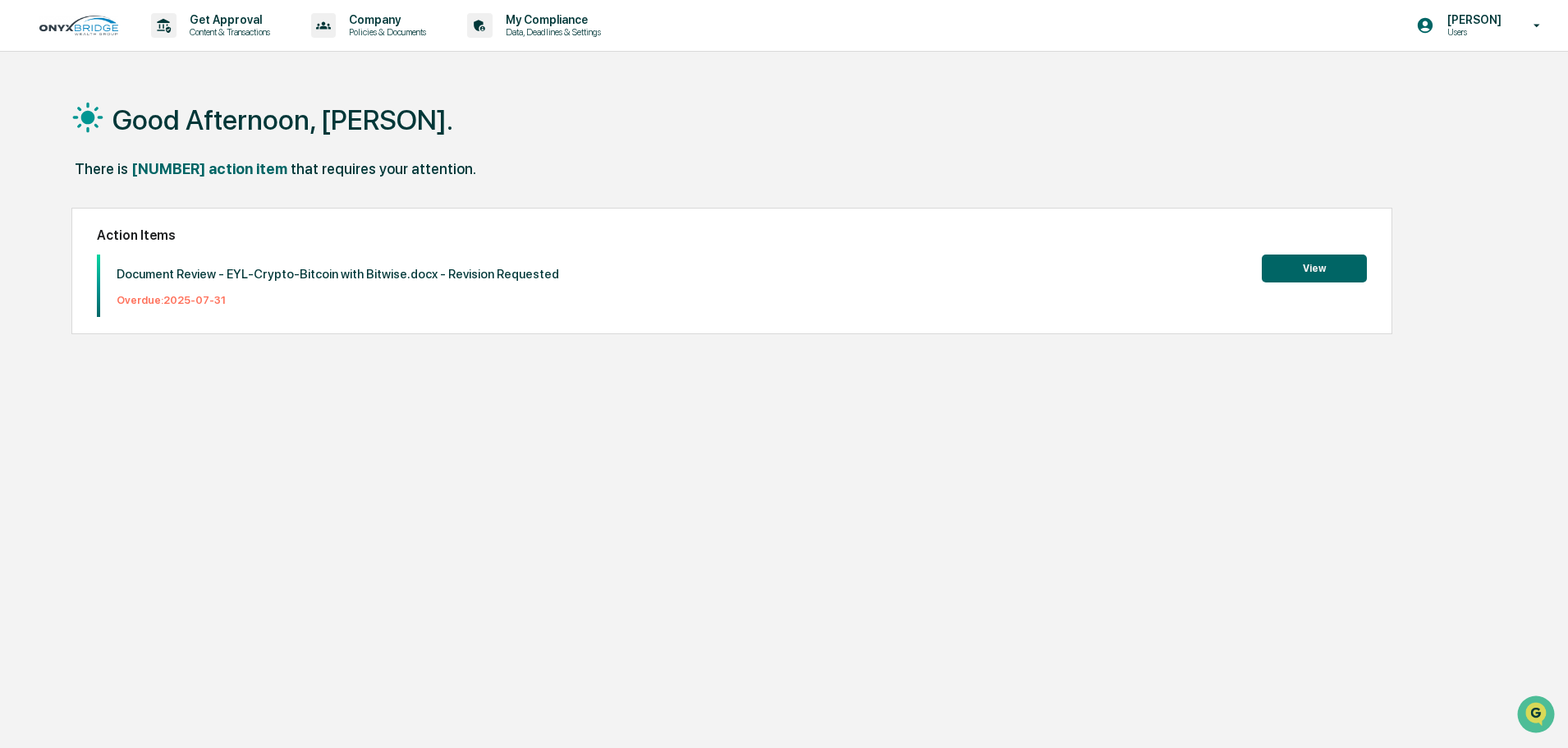 click on "View" at bounding box center [1314, 268] 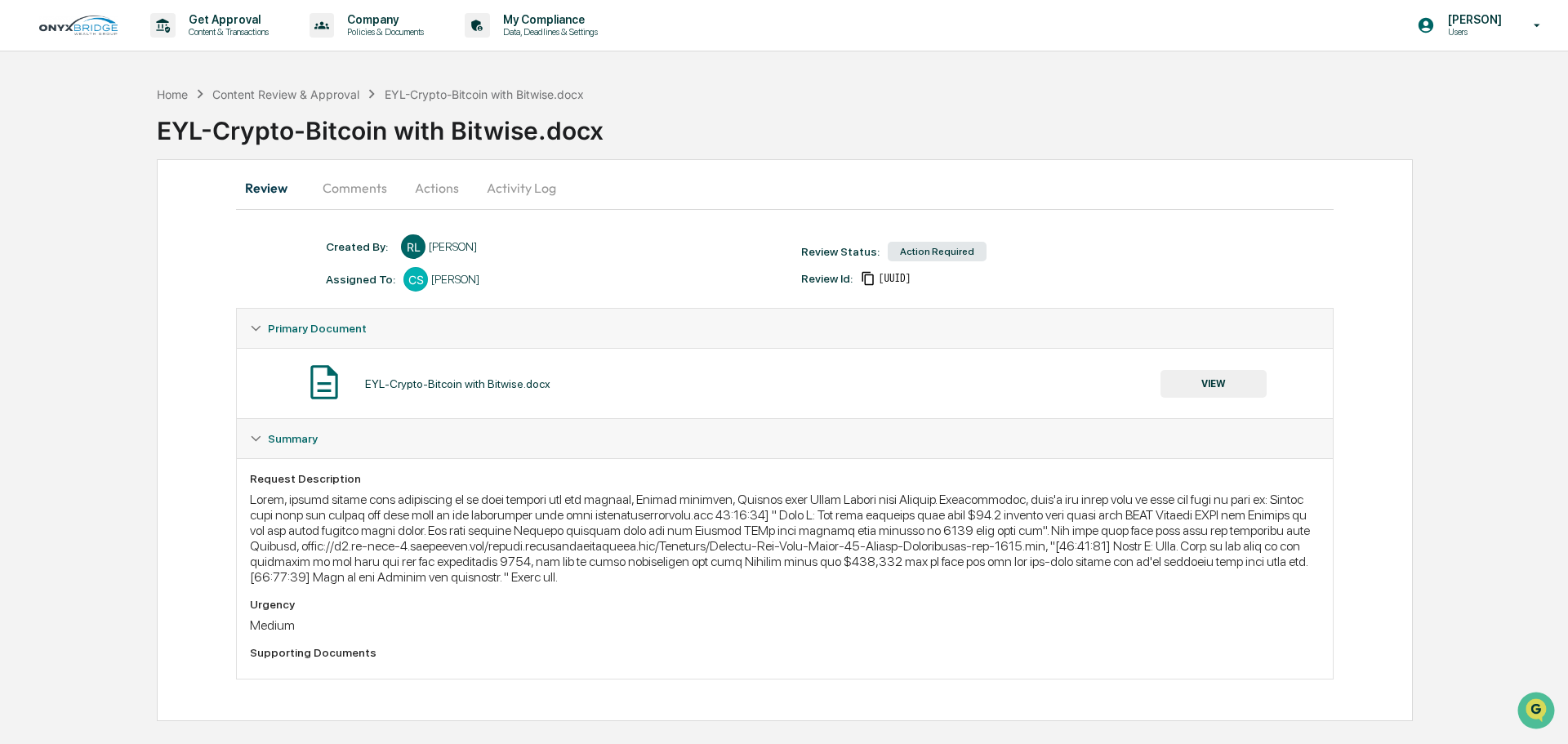 click on "VIEW" at bounding box center [1214, 384] 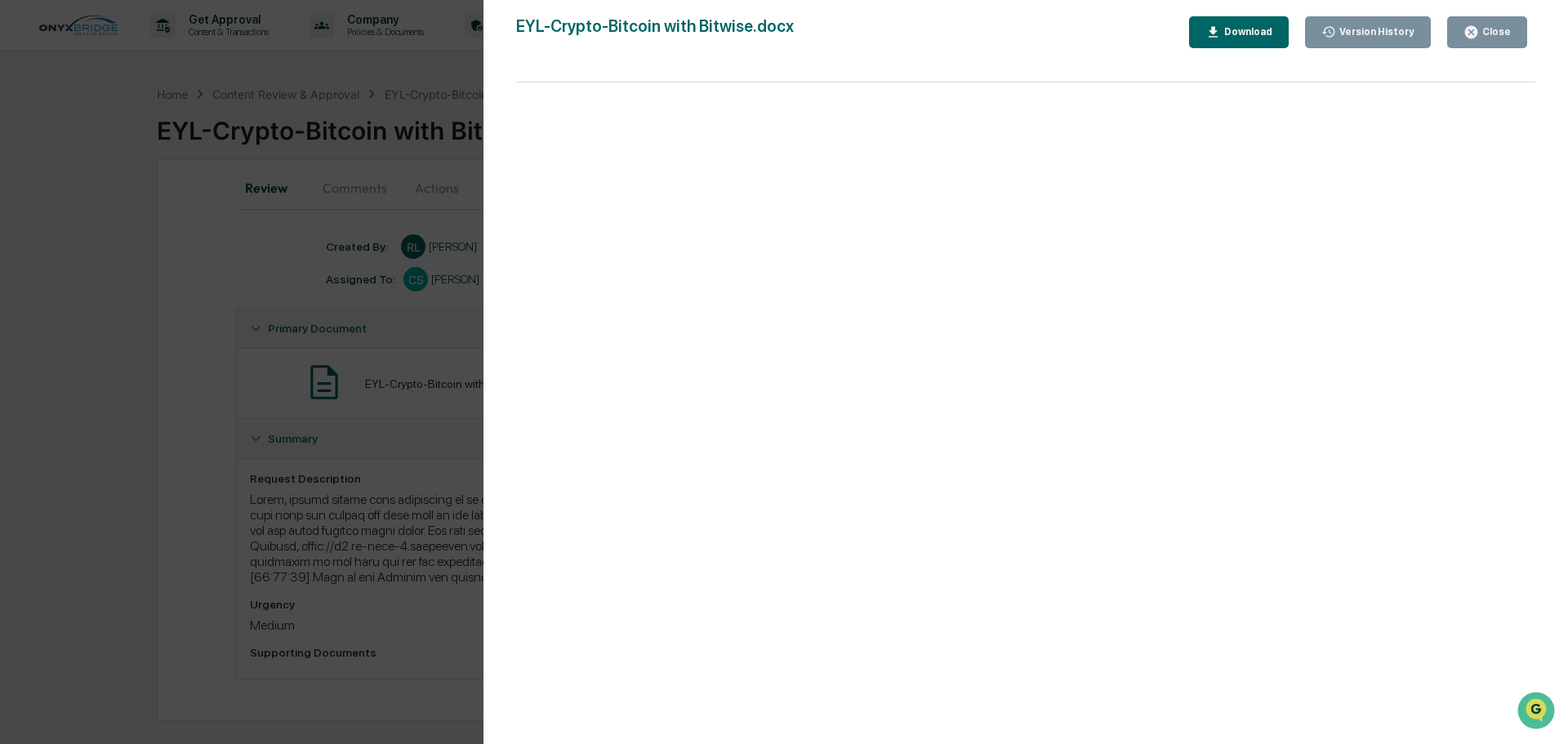 click on "Close" at bounding box center (1487, 32) 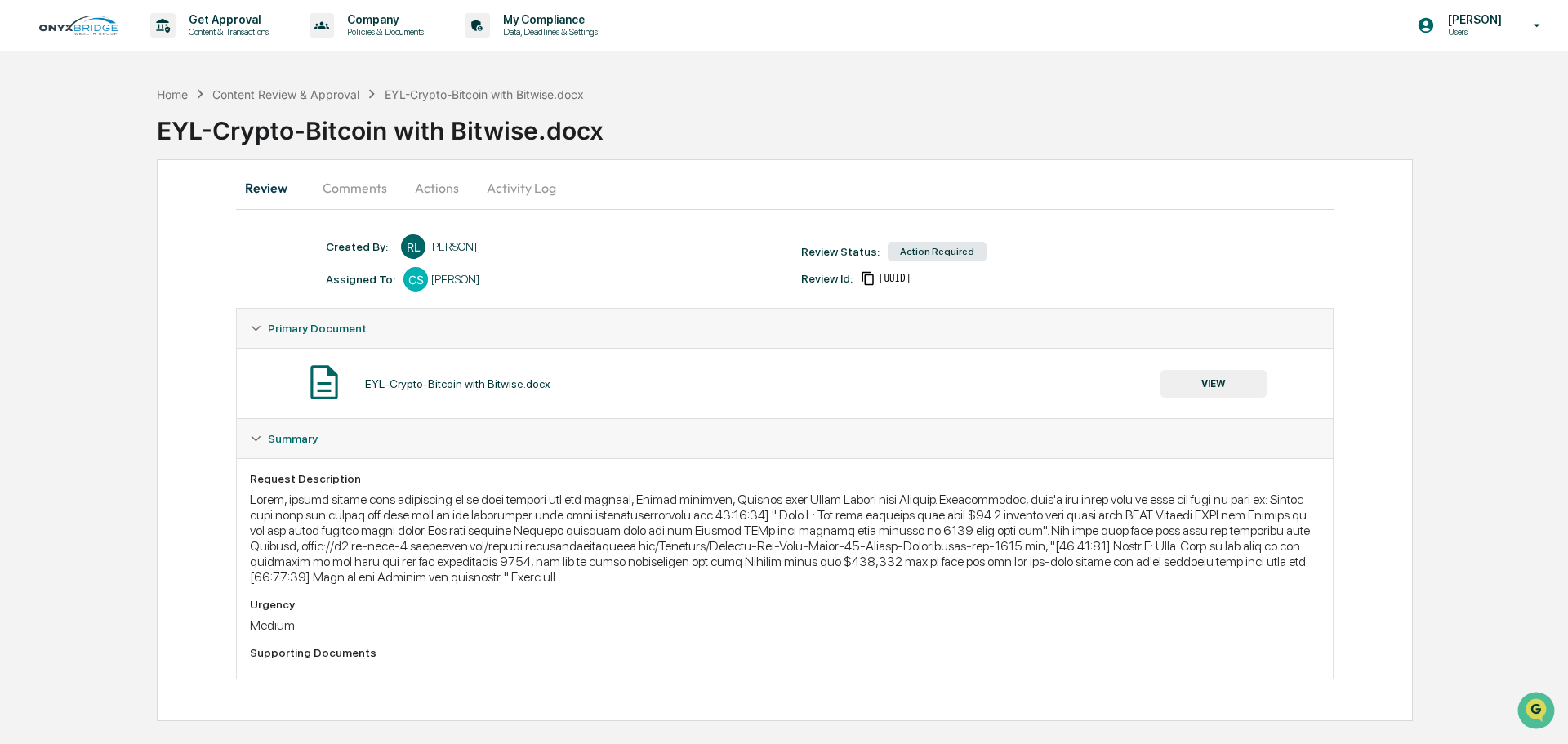 click on "Comments" at bounding box center (354, 188) 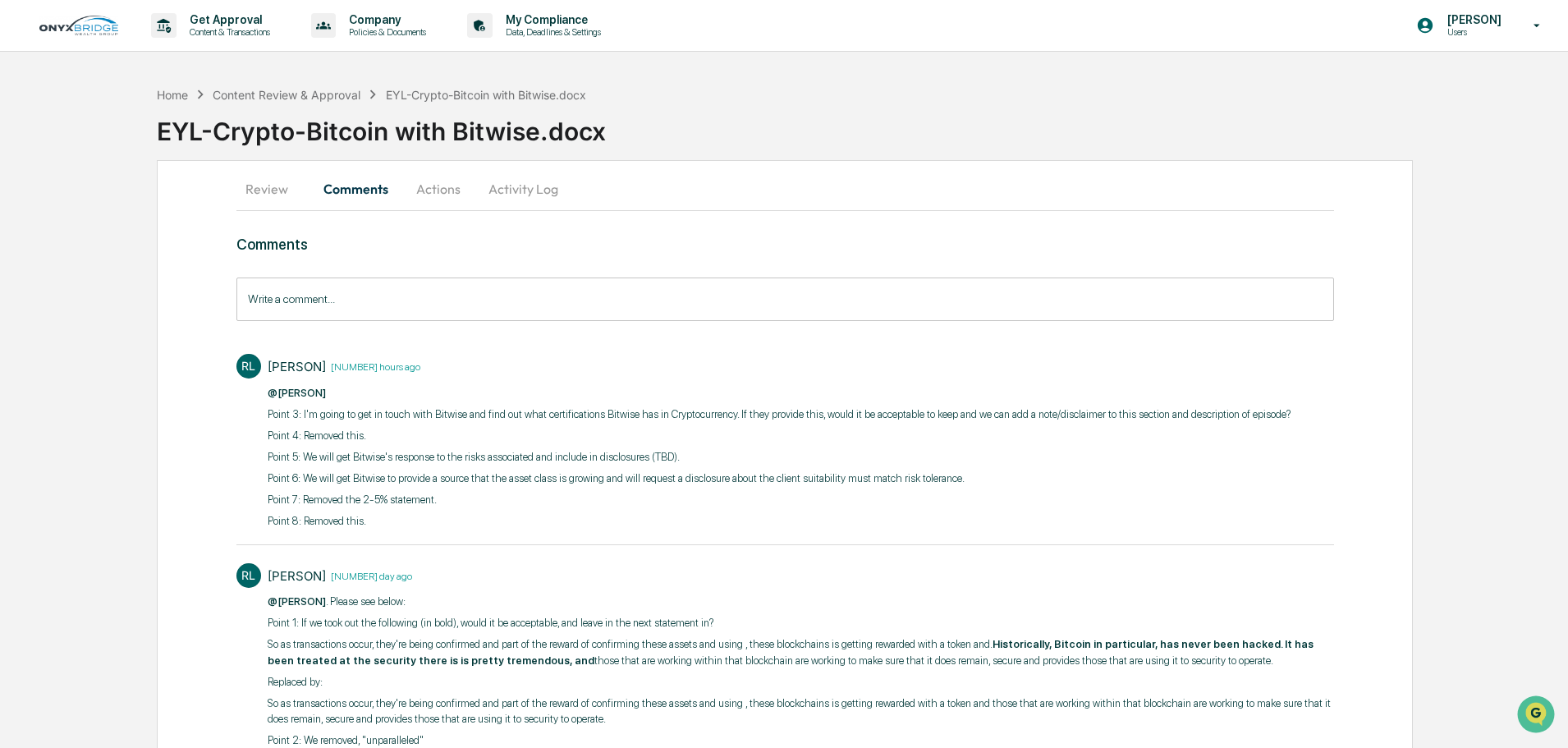 click on "Point 3:  I'm going to get in touch with Bitwise and find out what certifications Bitwise has in Cryptocurrency.  If they provide this, would it be acceptable to keep and we can add a note/disclaimer to this section and description of episode?" at bounding box center [779, 415] 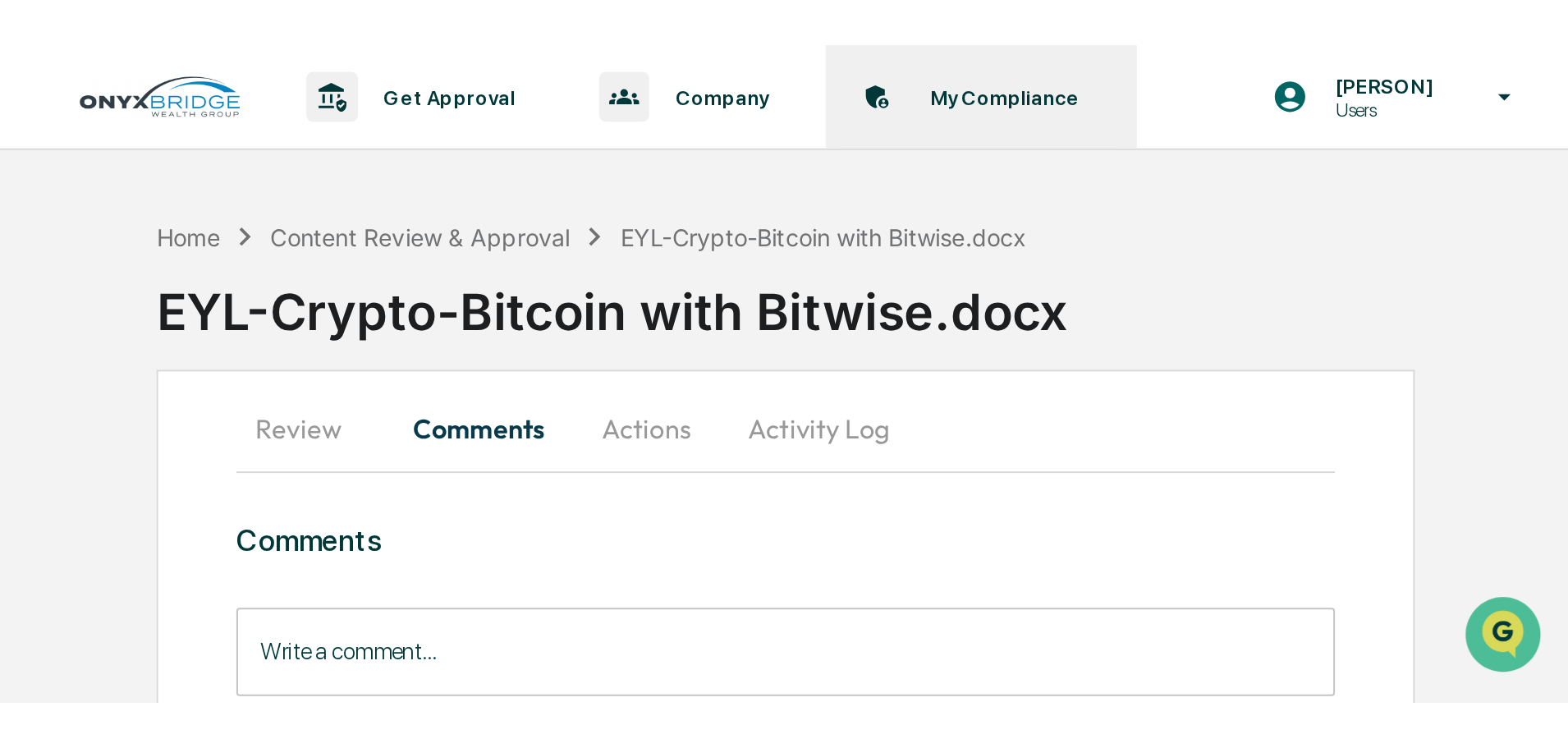scroll, scrollTop: 0, scrollLeft: 0, axis: both 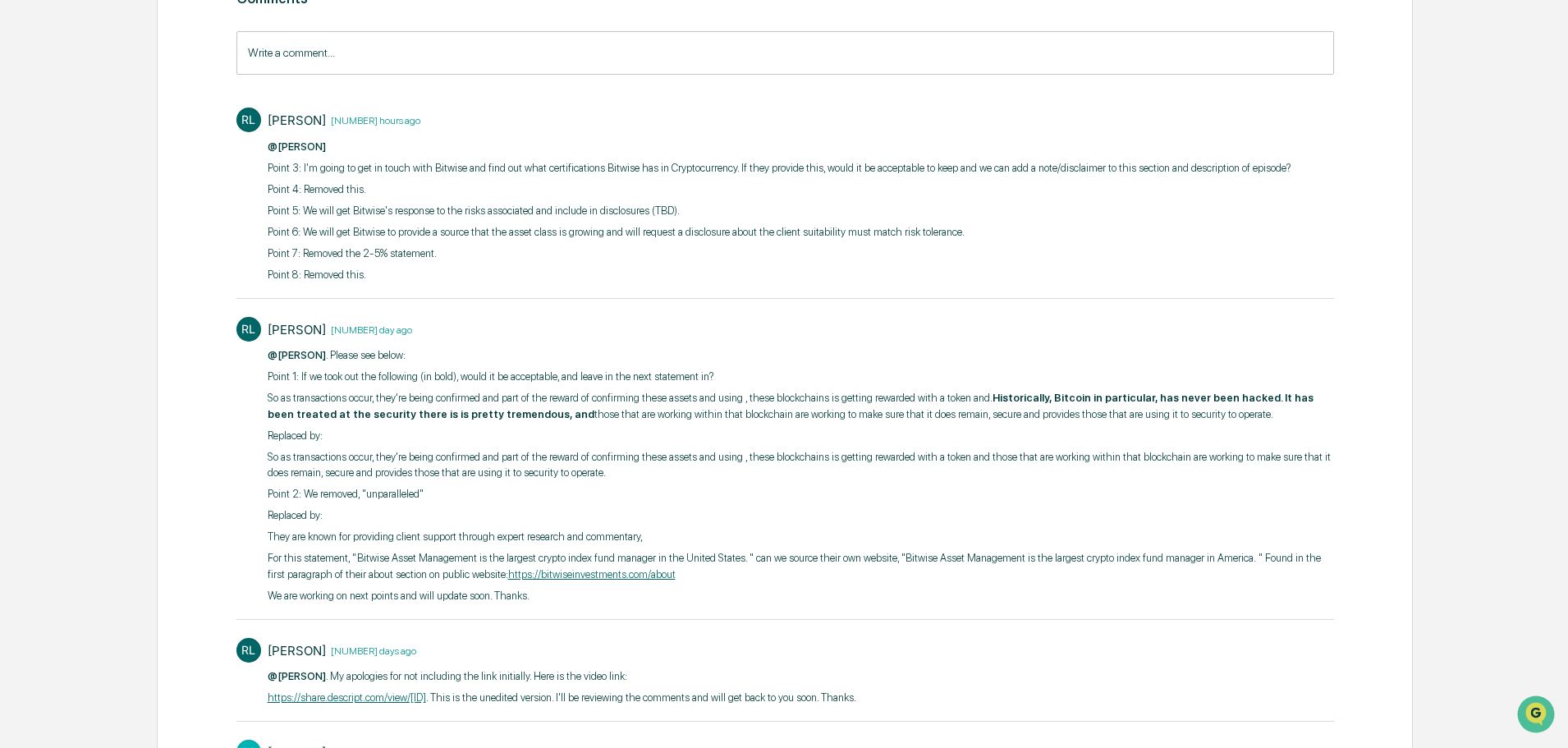 click on "They are known for providing client support through expert research and commentary," at bounding box center [800, 537] 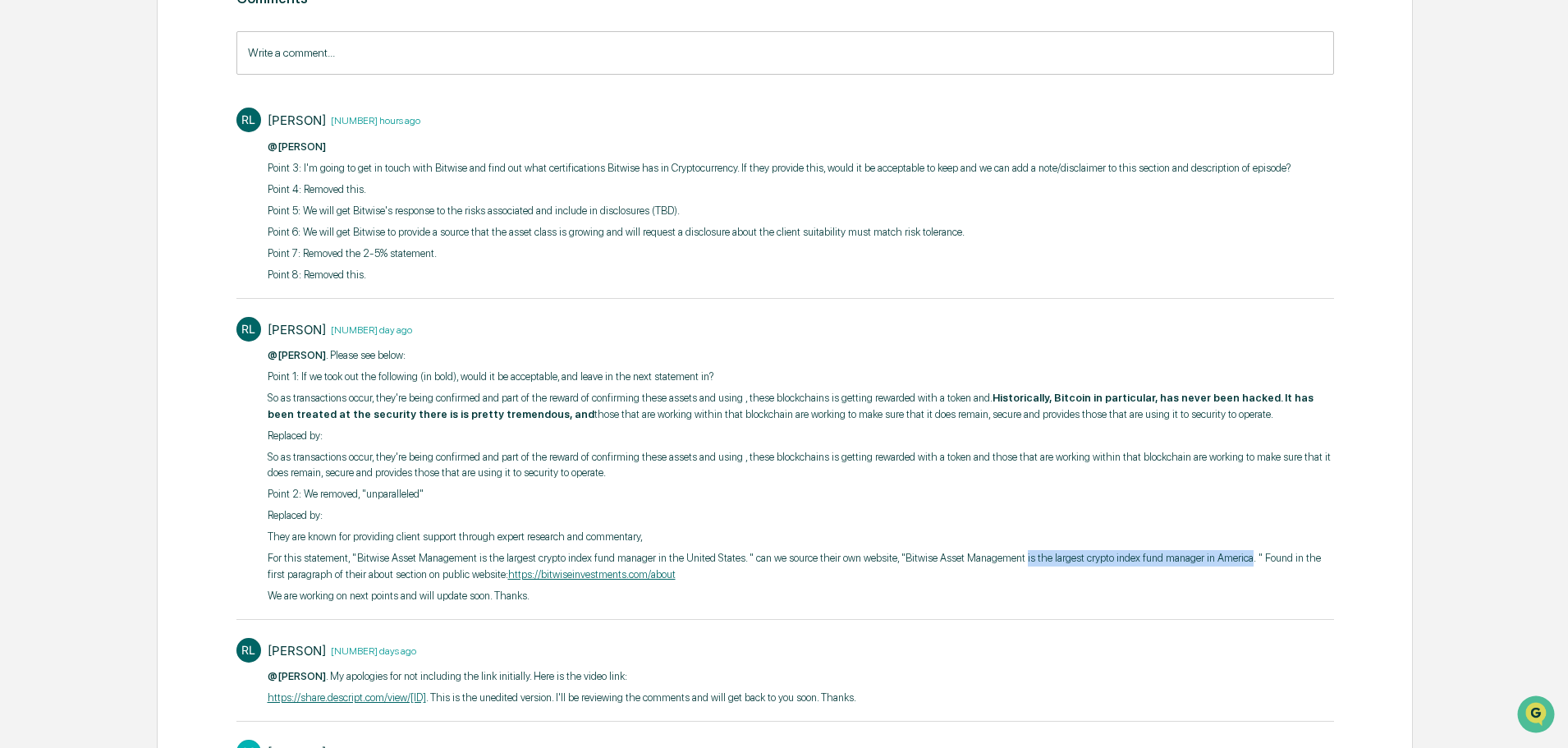 drag, startPoint x: 1011, startPoint y: 560, endPoint x: 1234, endPoint y: 562, distance: 223.009 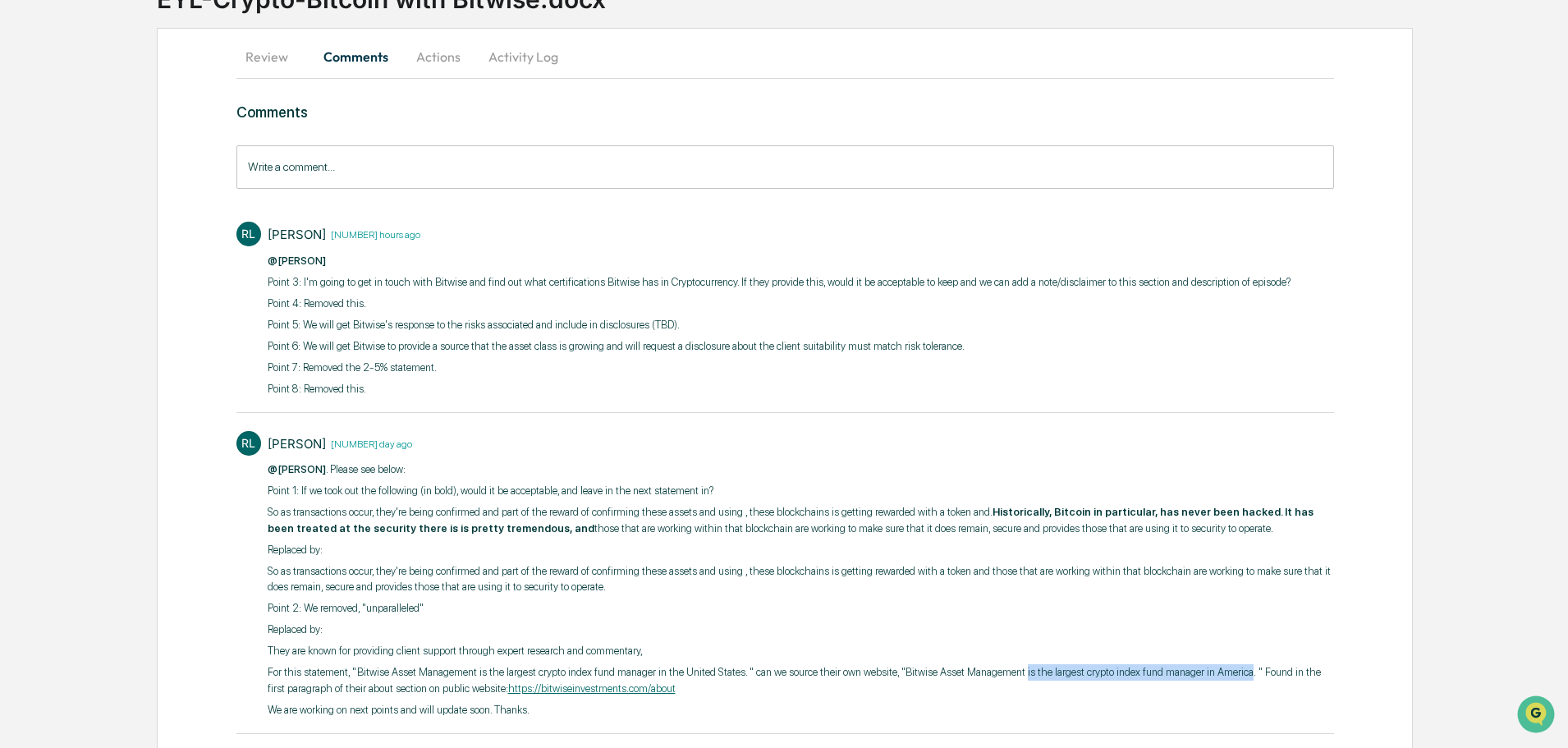 scroll, scrollTop: 82, scrollLeft: 0, axis: vertical 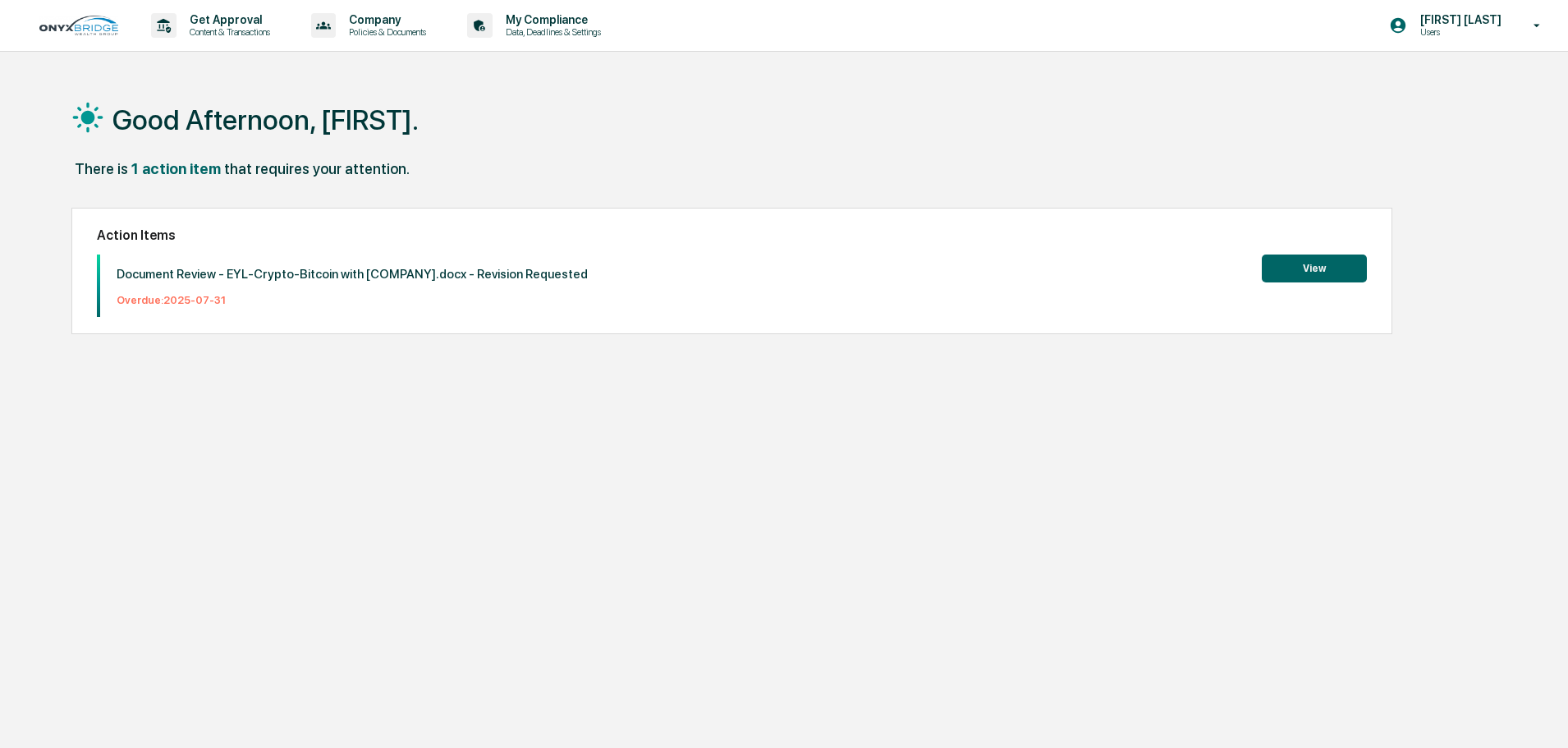 click on "View" at bounding box center [1314, 268] 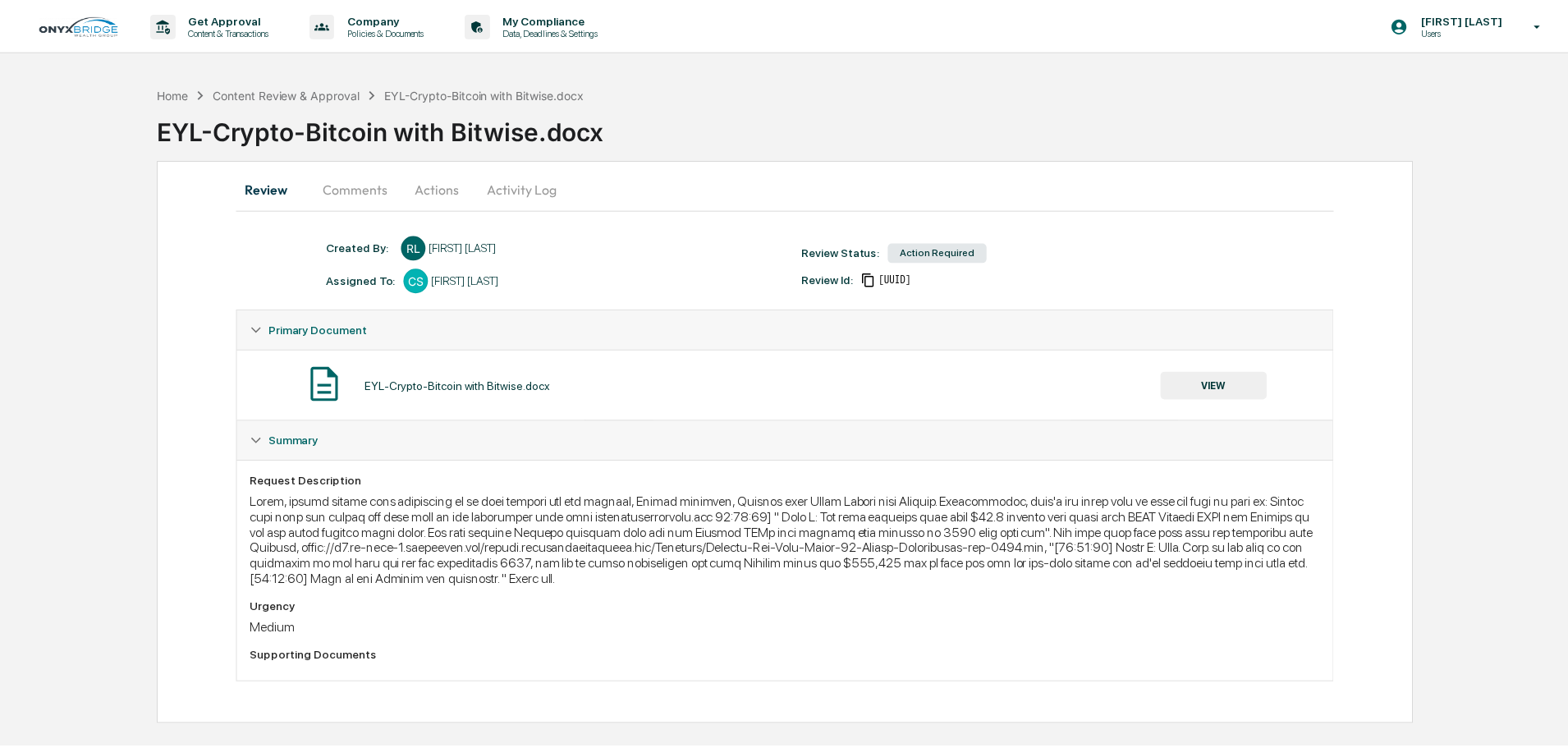 scroll, scrollTop: 0, scrollLeft: 0, axis: both 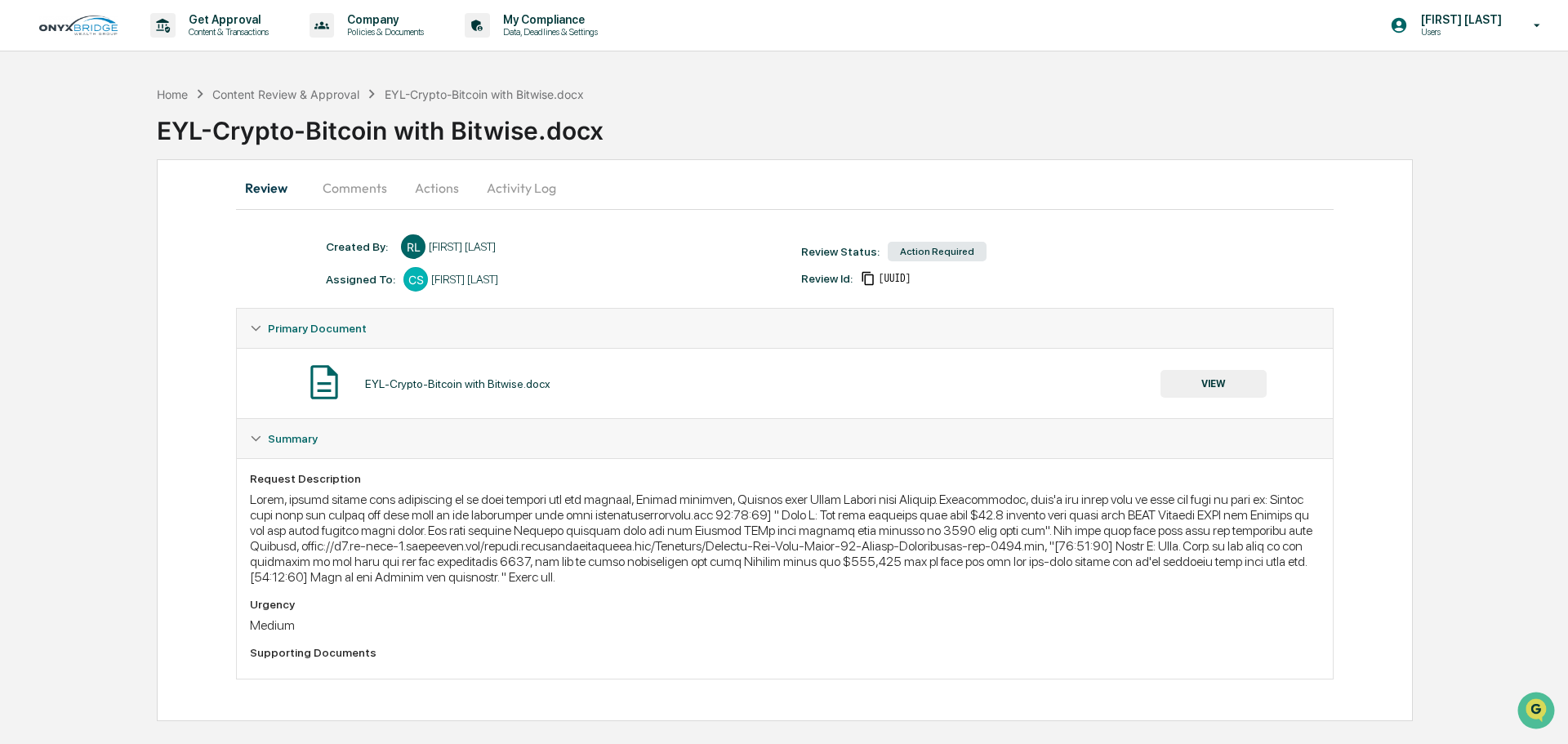 click on "Comments" at bounding box center [354, 188] 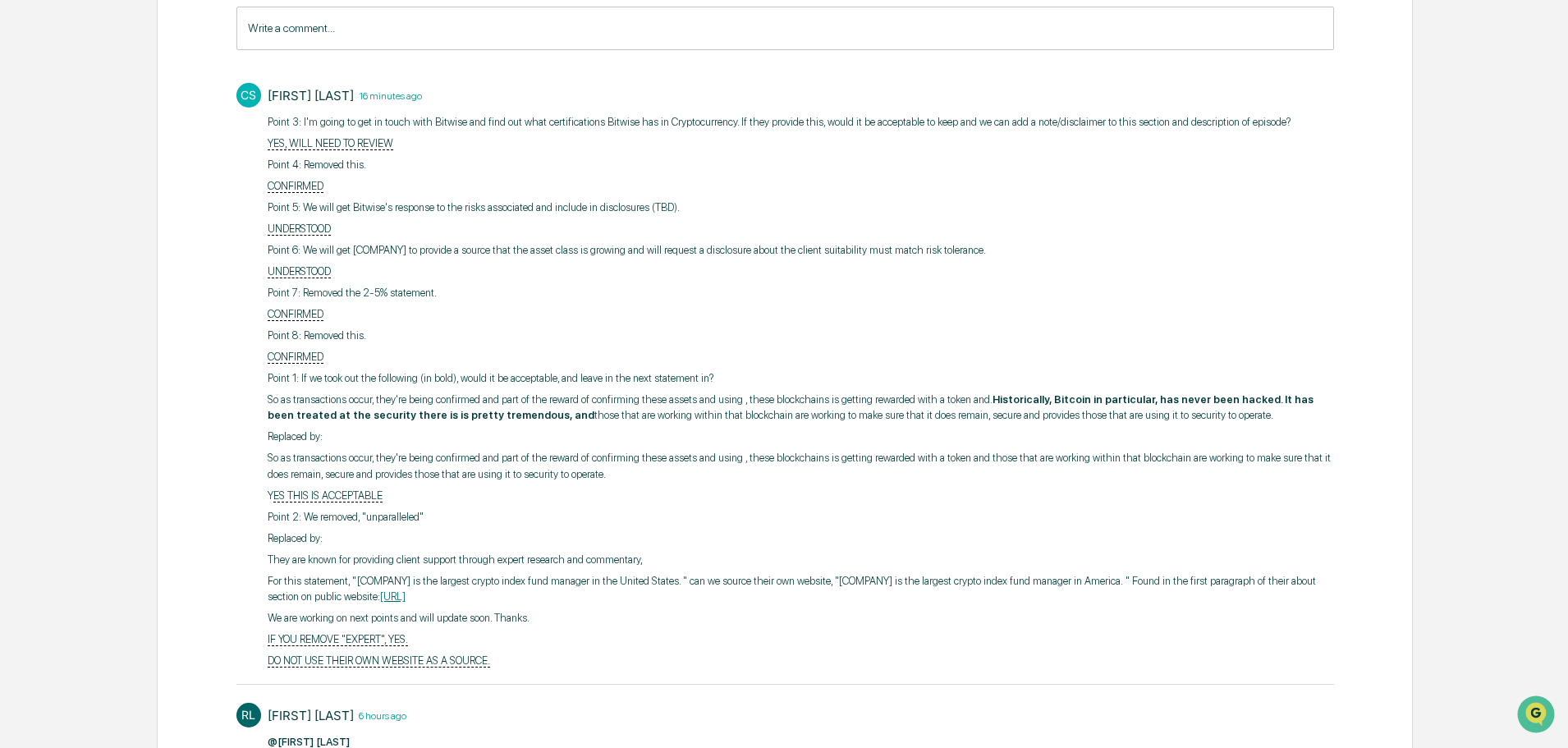 scroll, scrollTop: 246, scrollLeft: 0, axis: vertical 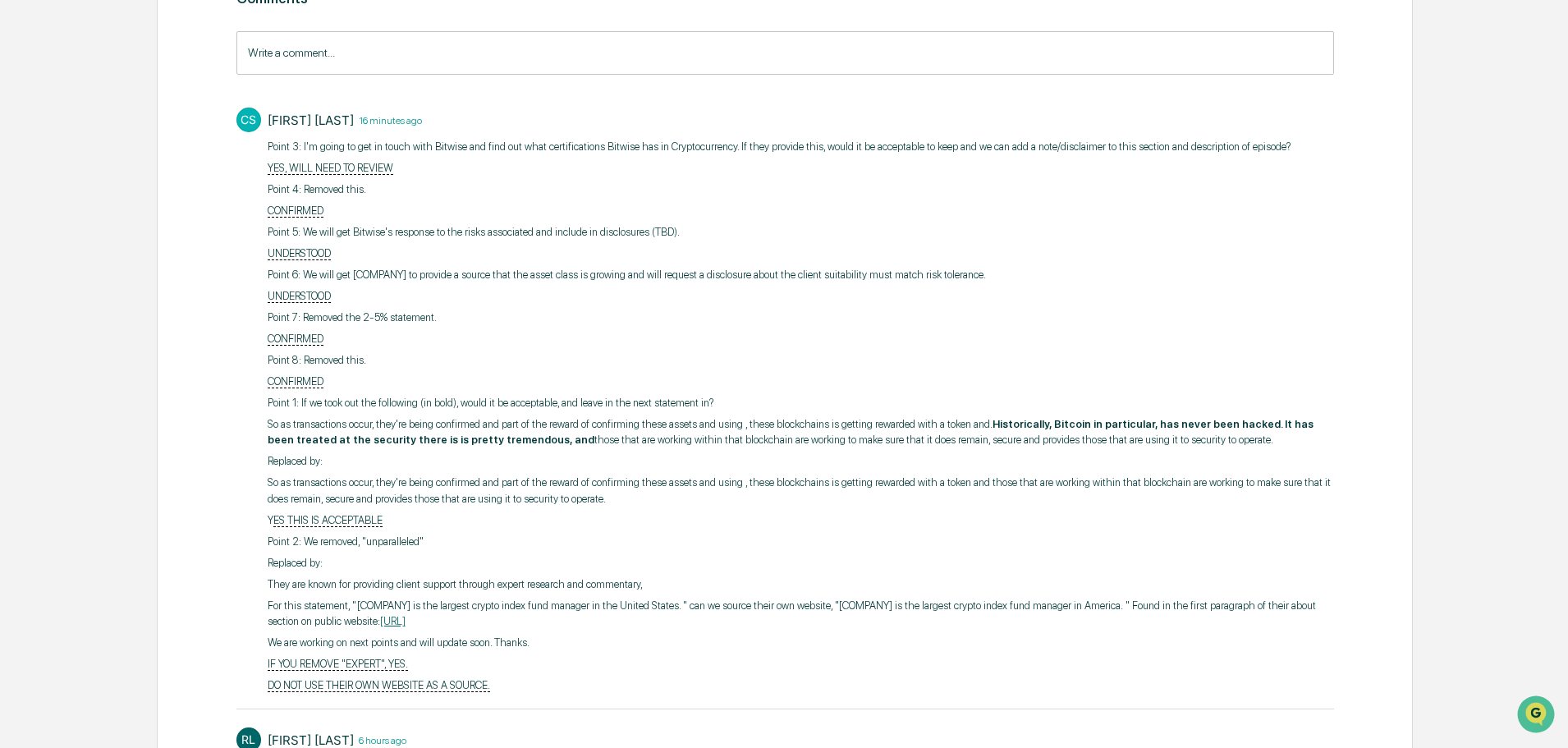 drag, startPoint x: 352, startPoint y: 608, endPoint x: 745, endPoint y: 626, distance: 393.412 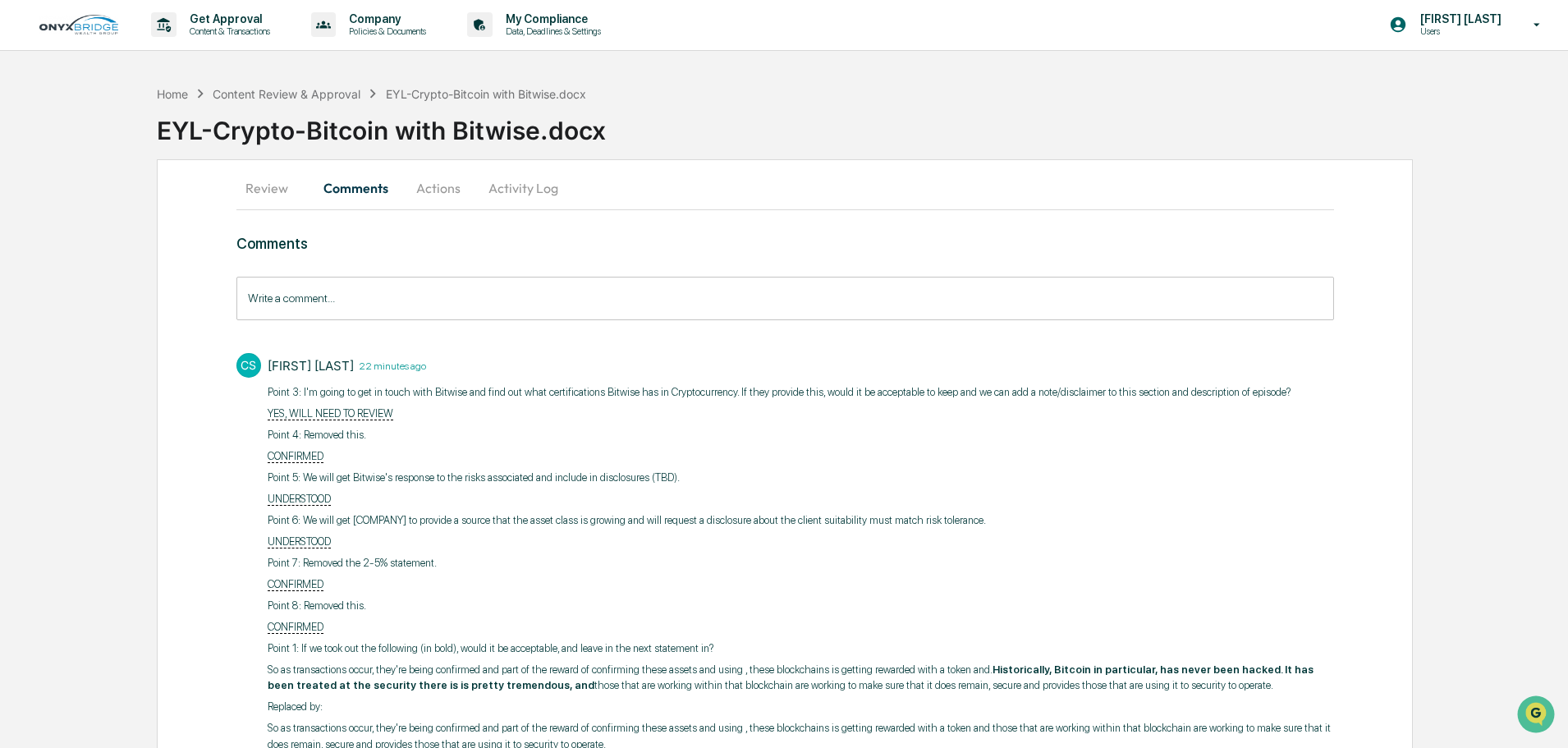 scroll, scrollTop: 0, scrollLeft: 0, axis: both 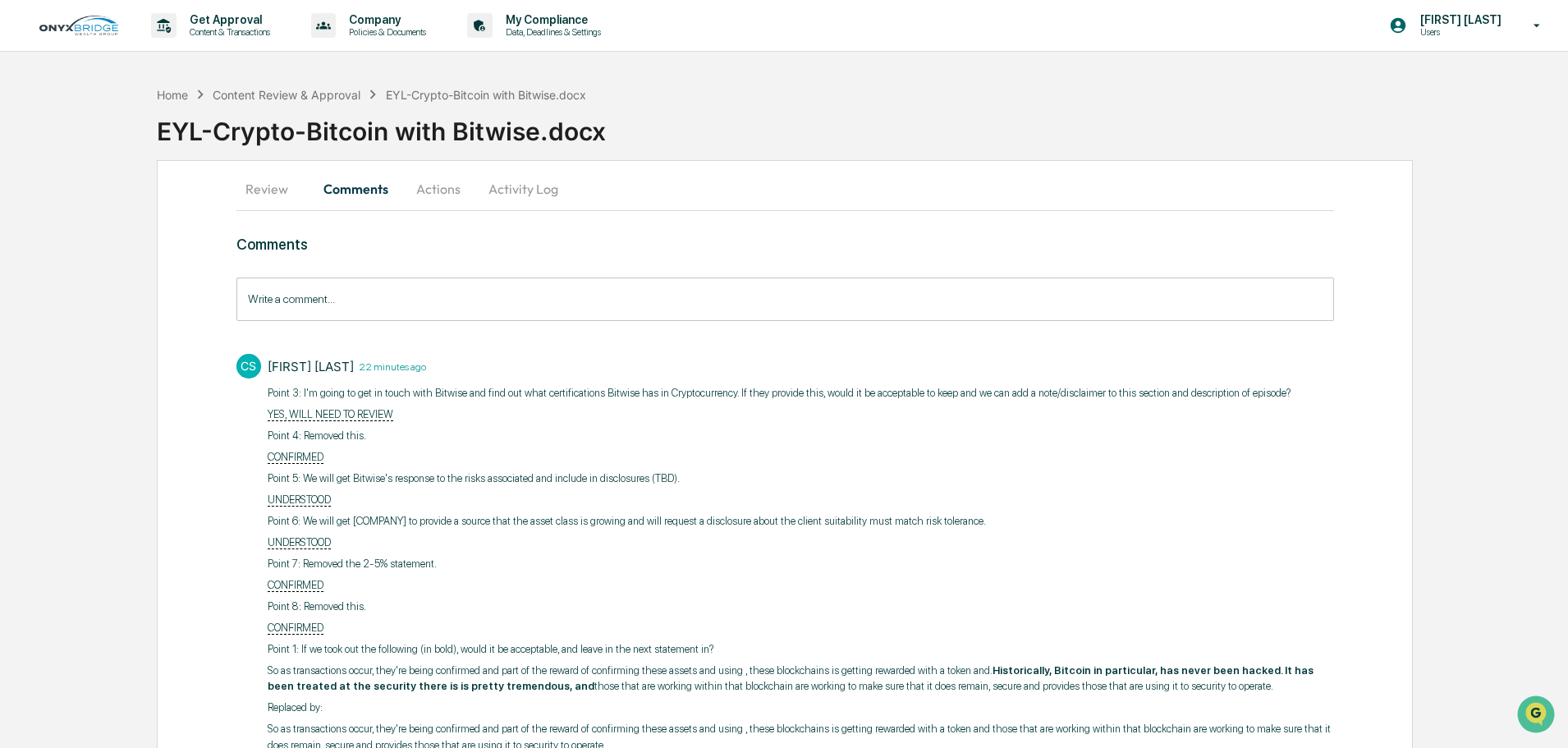 click on "Review" at bounding box center [273, 189] 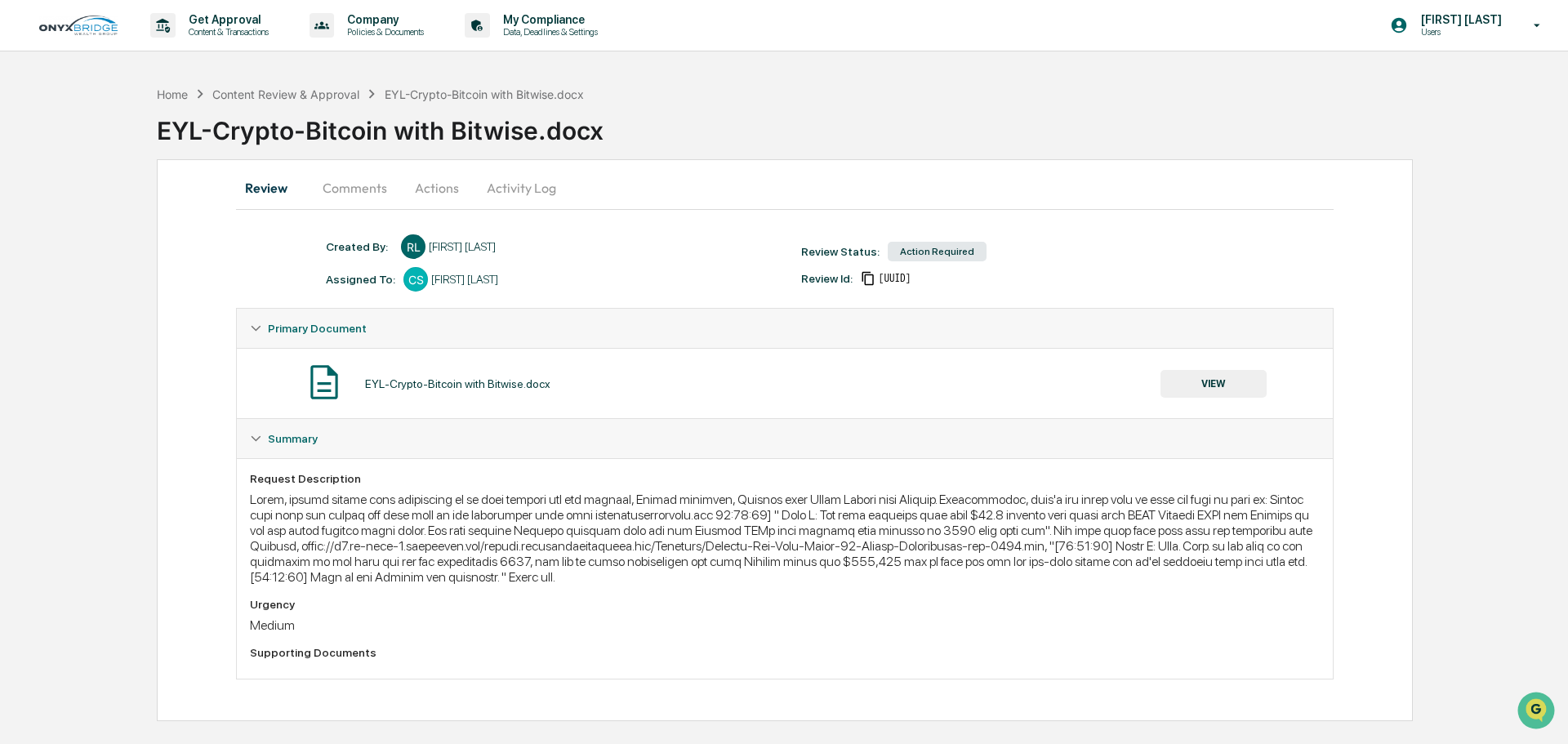 click on "VIEW" at bounding box center (1214, 384) 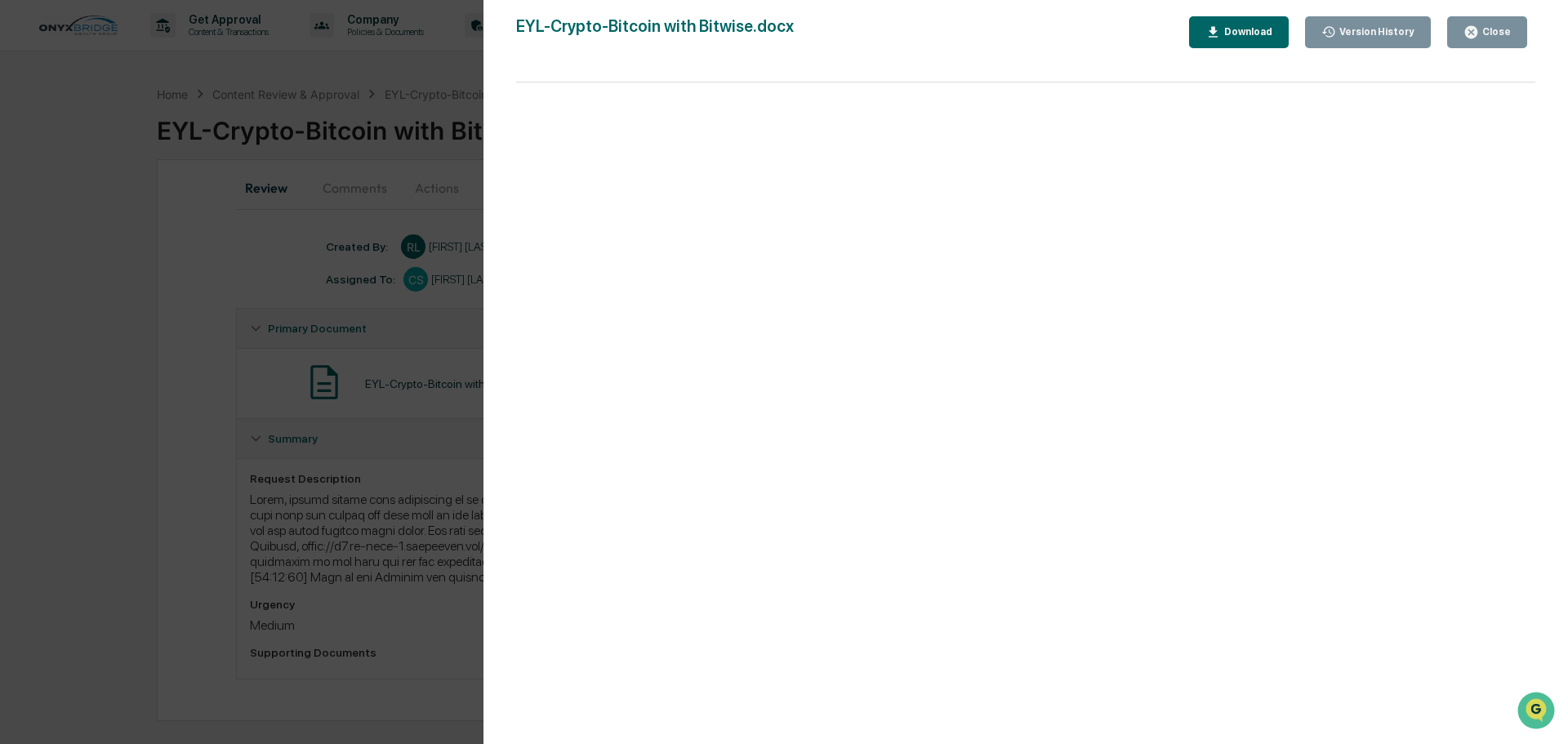 click on "Close" at bounding box center [1494, 32] 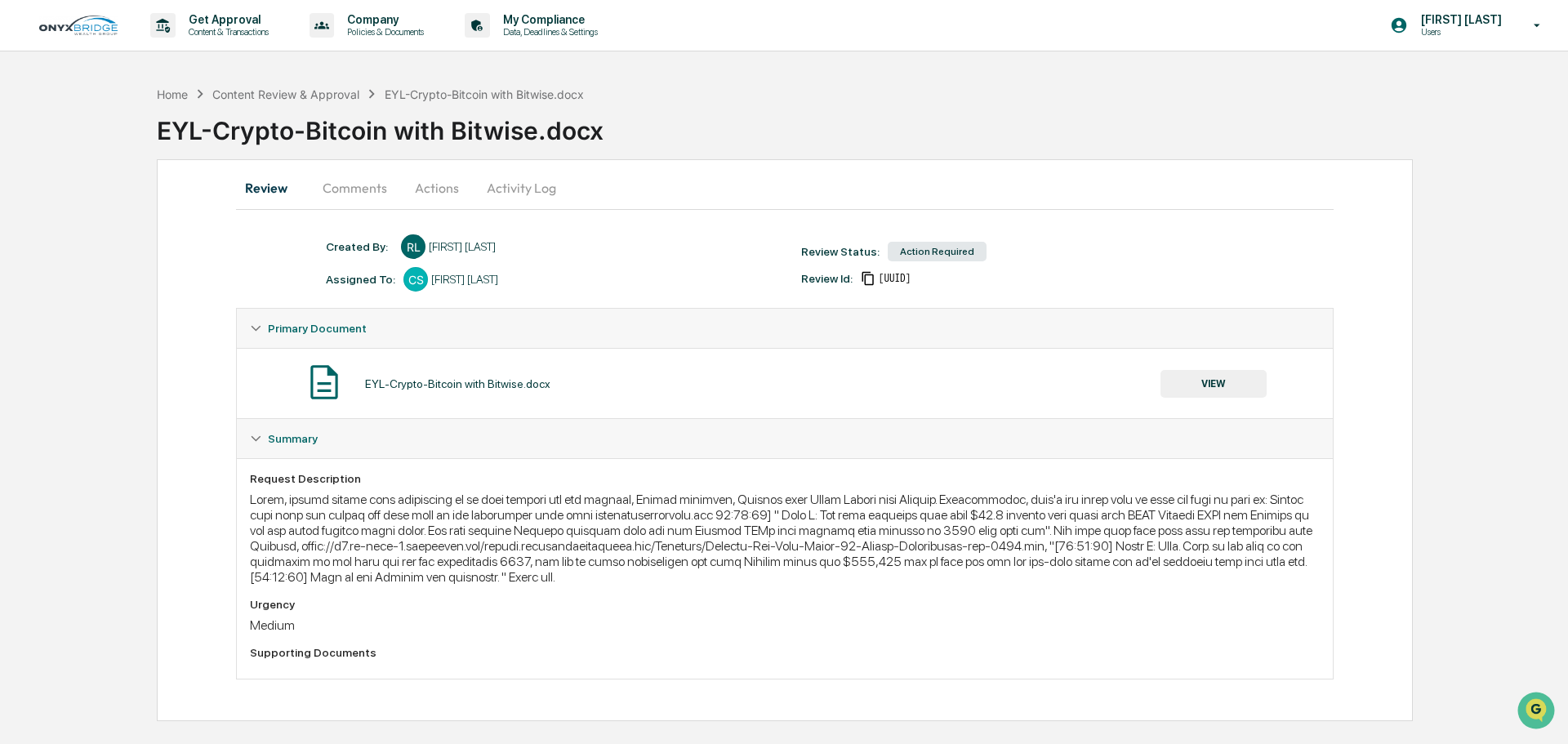 click on "Action Required" at bounding box center (937, 252) 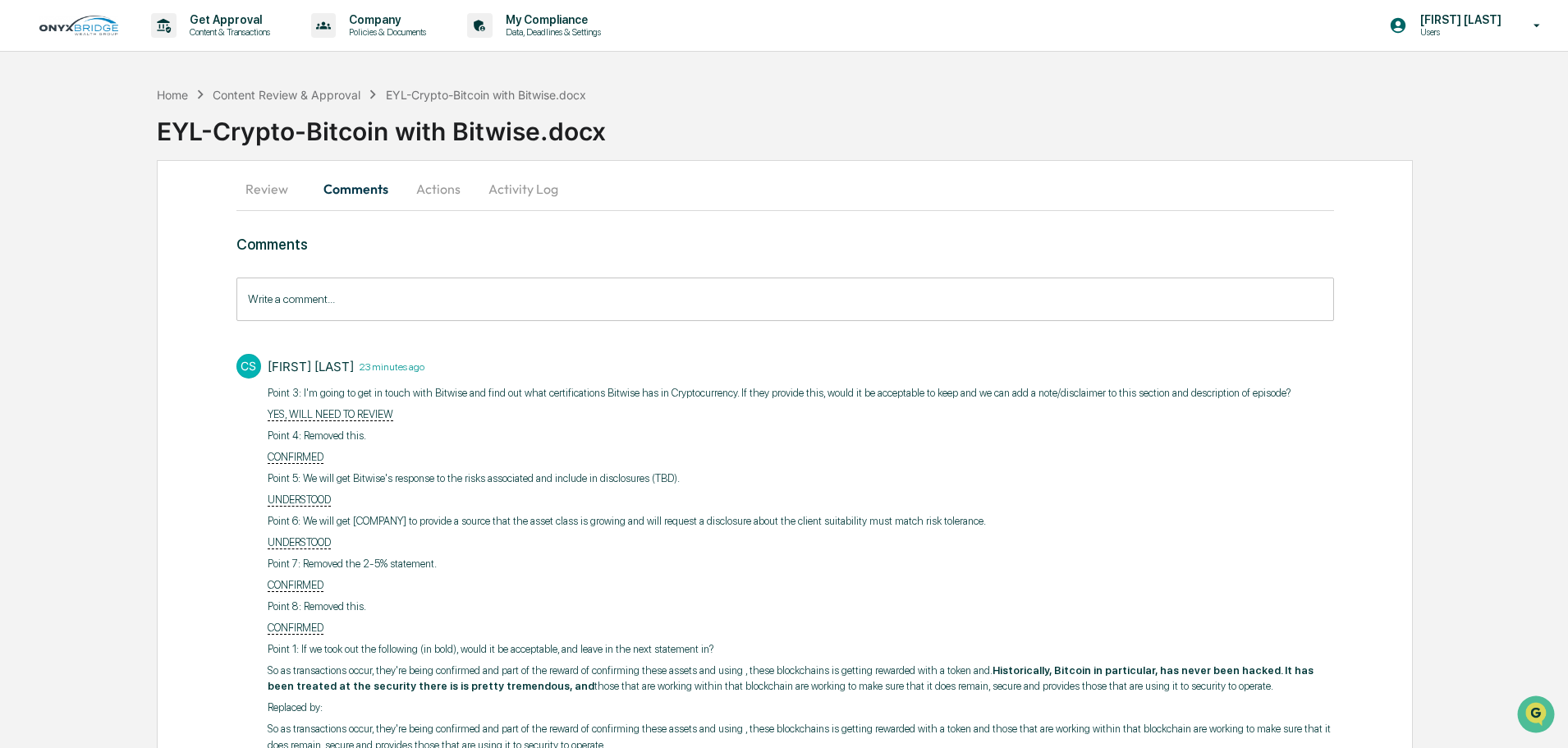 click on "Actions" at bounding box center [438, 189] 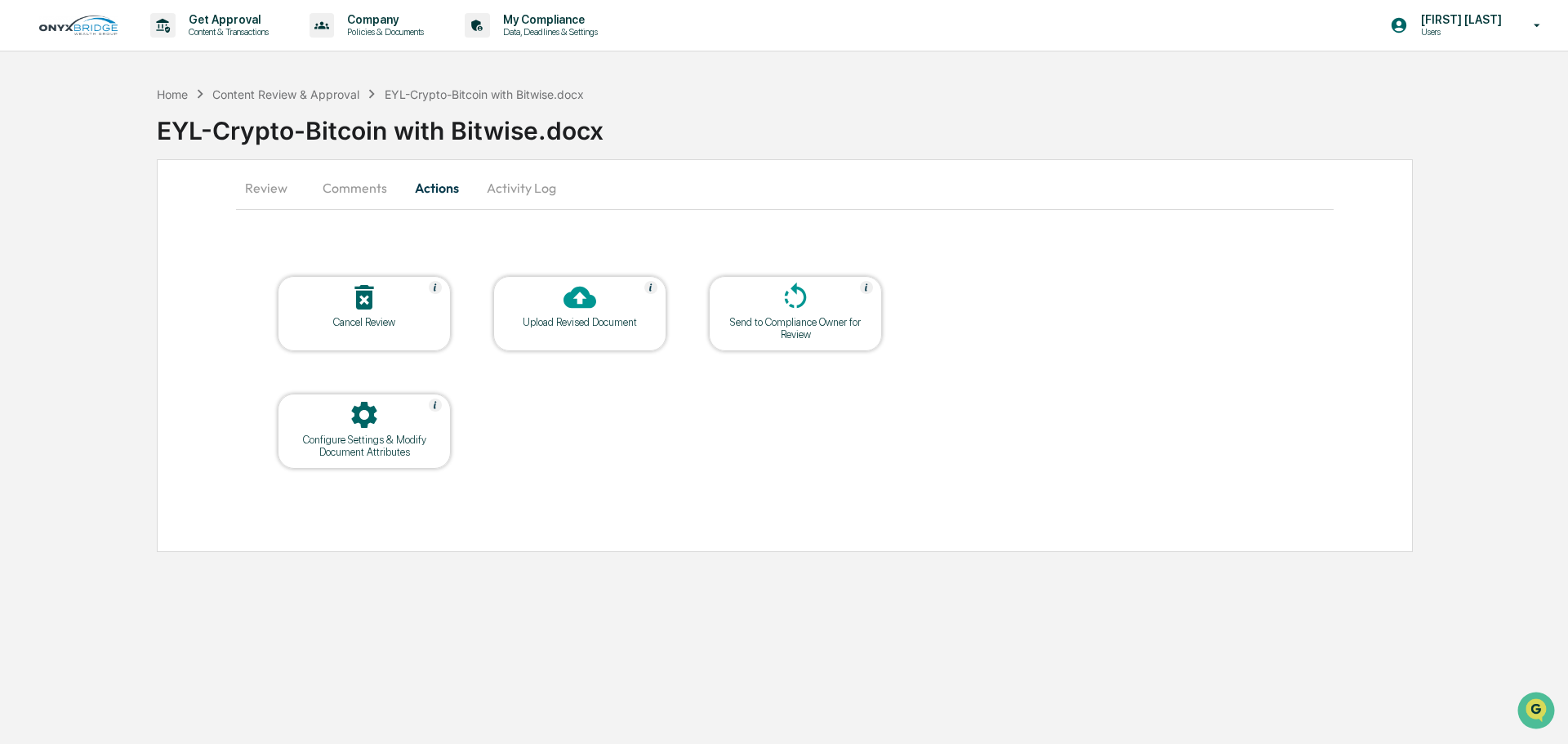click on "Comments" at bounding box center [354, 188] 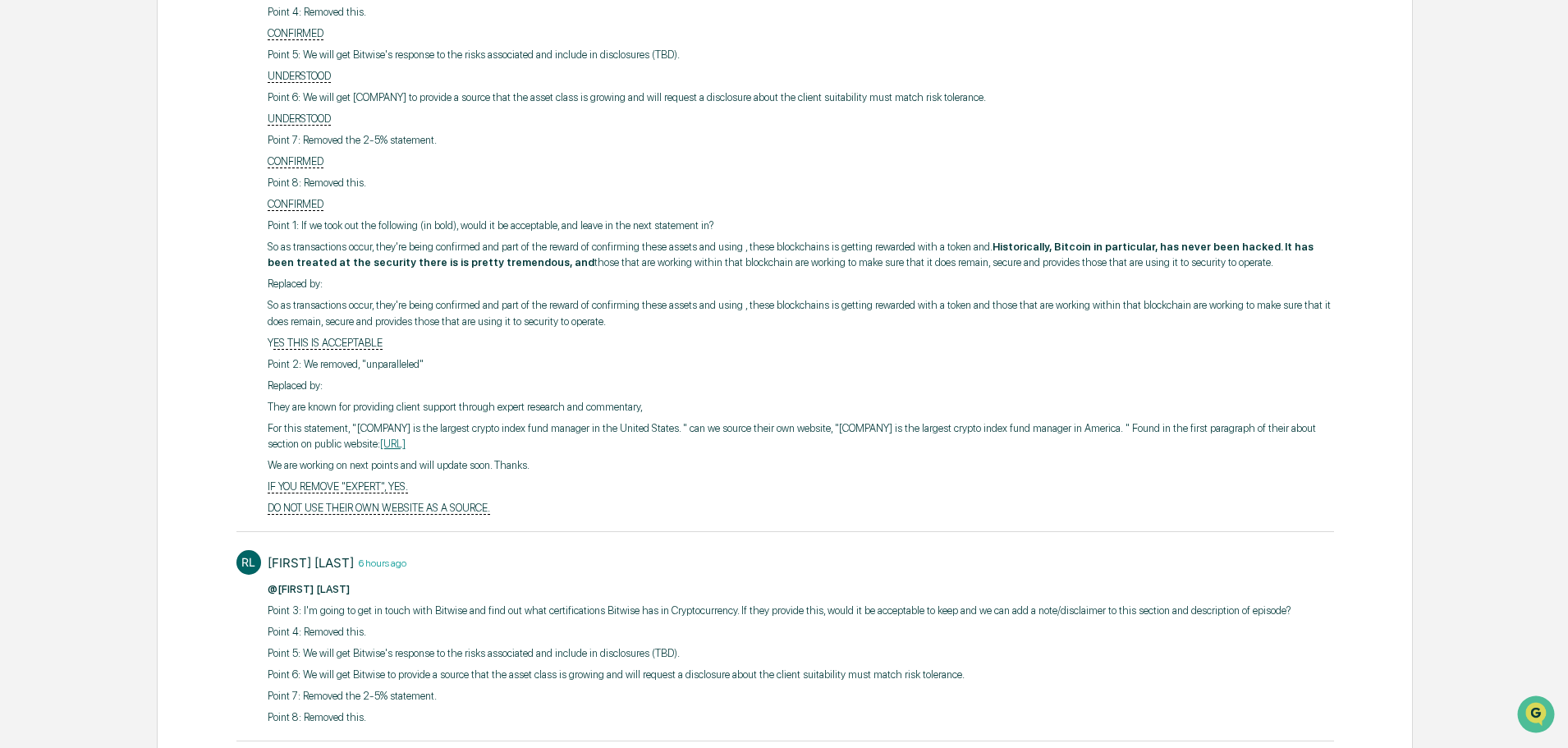 scroll, scrollTop: 0, scrollLeft: 0, axis: both 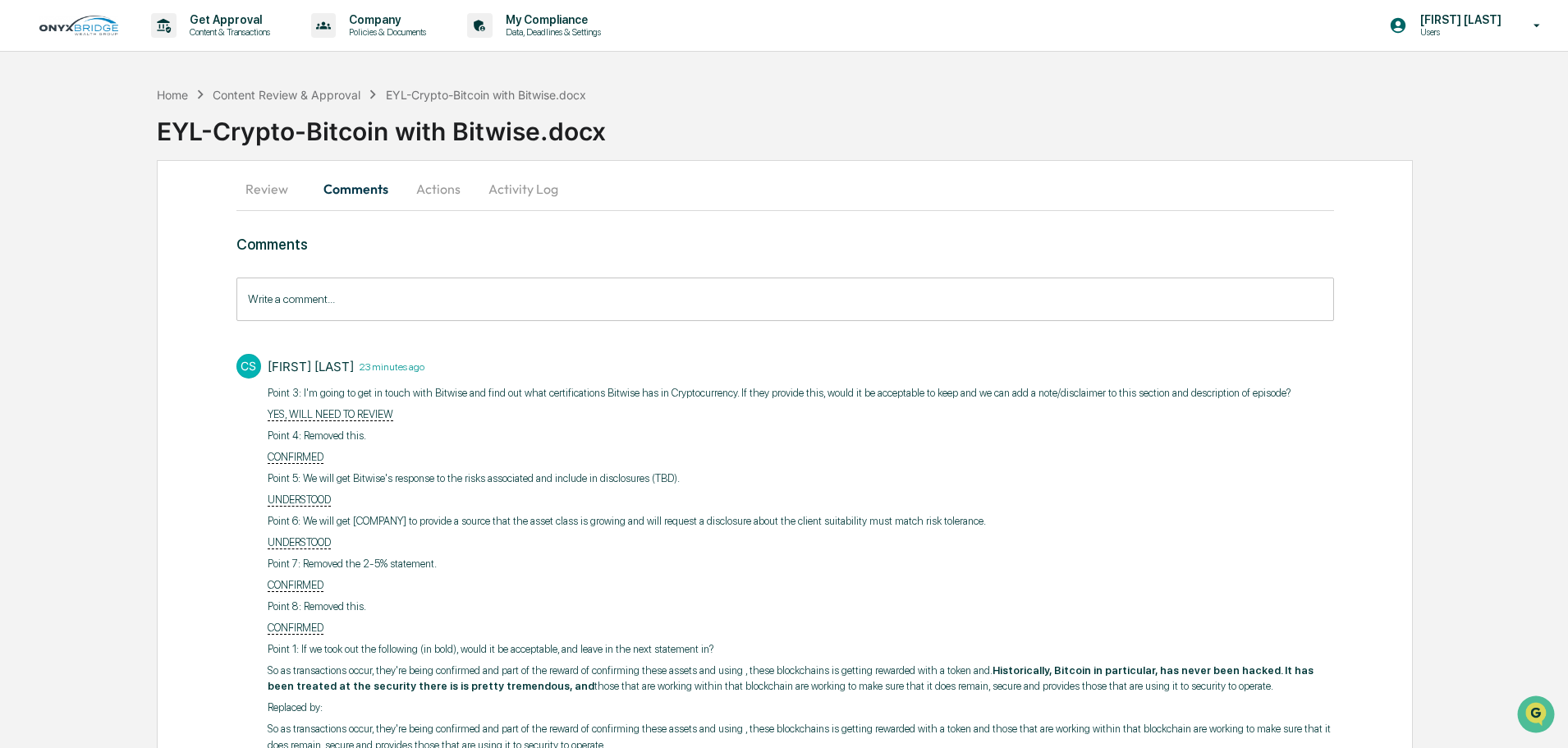 click on "Review" at bounding box center (273, 189) 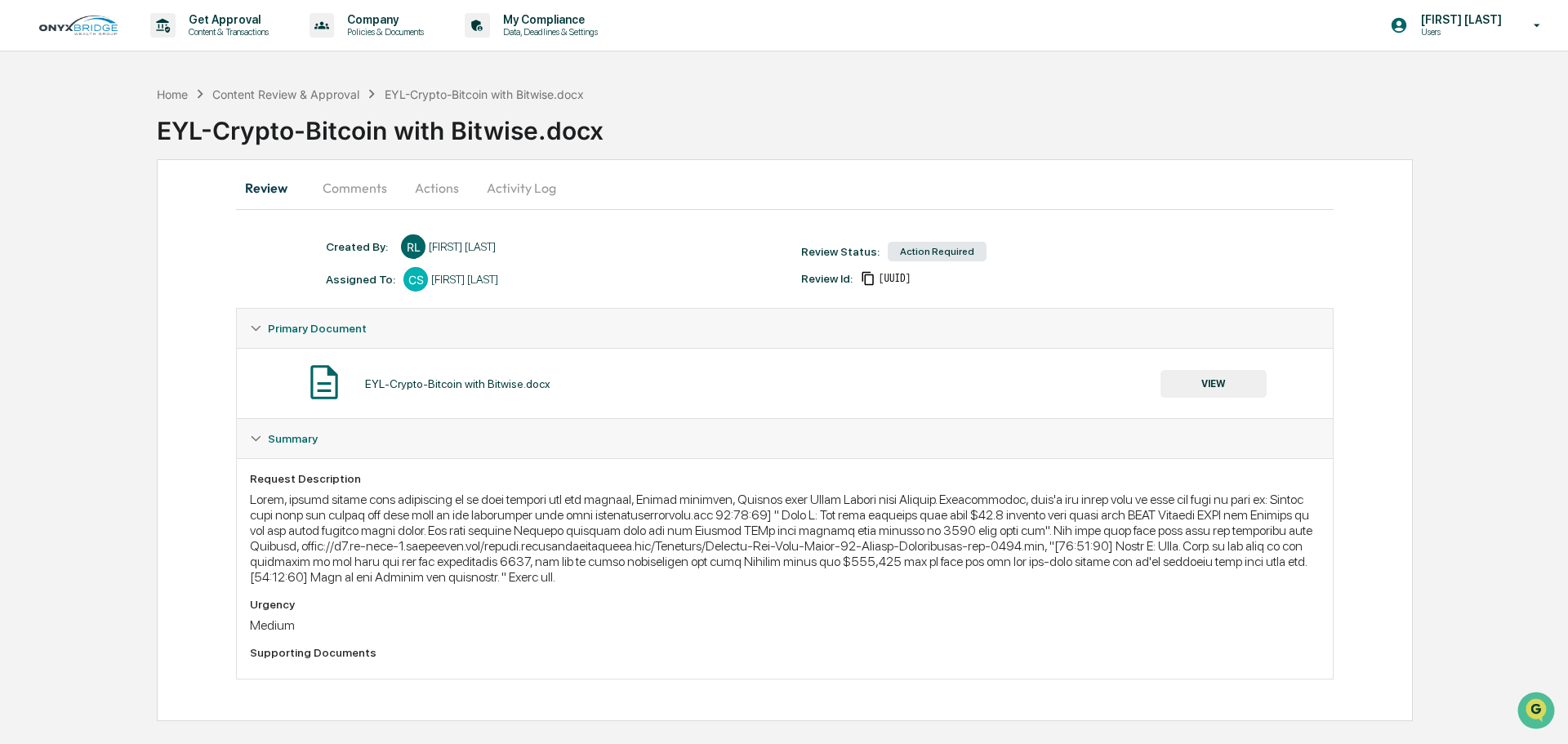 click on "Activity Log" at bounding box center (521, 188) 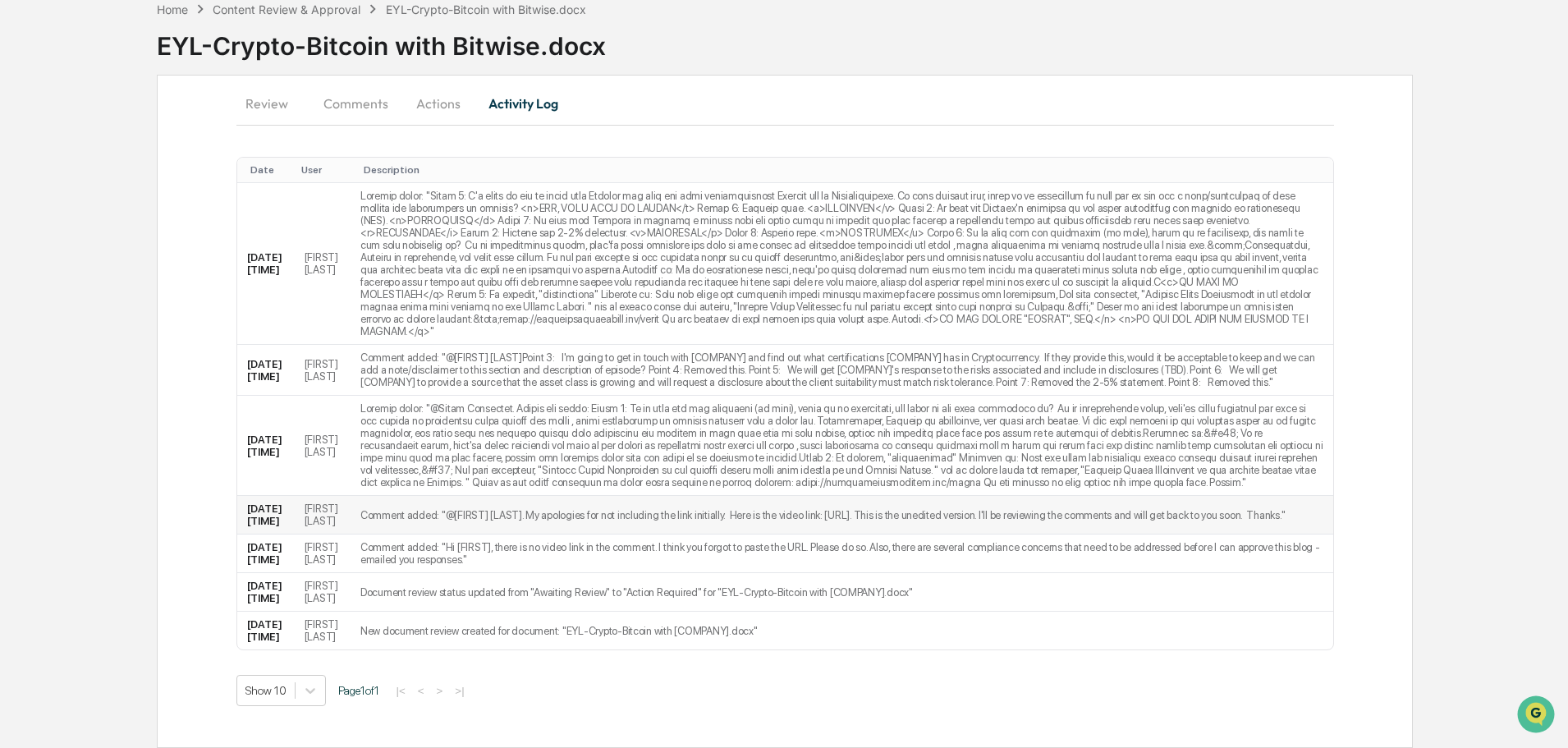 scroll, scrollTop: 0, scrollLeft: 0, axis: both 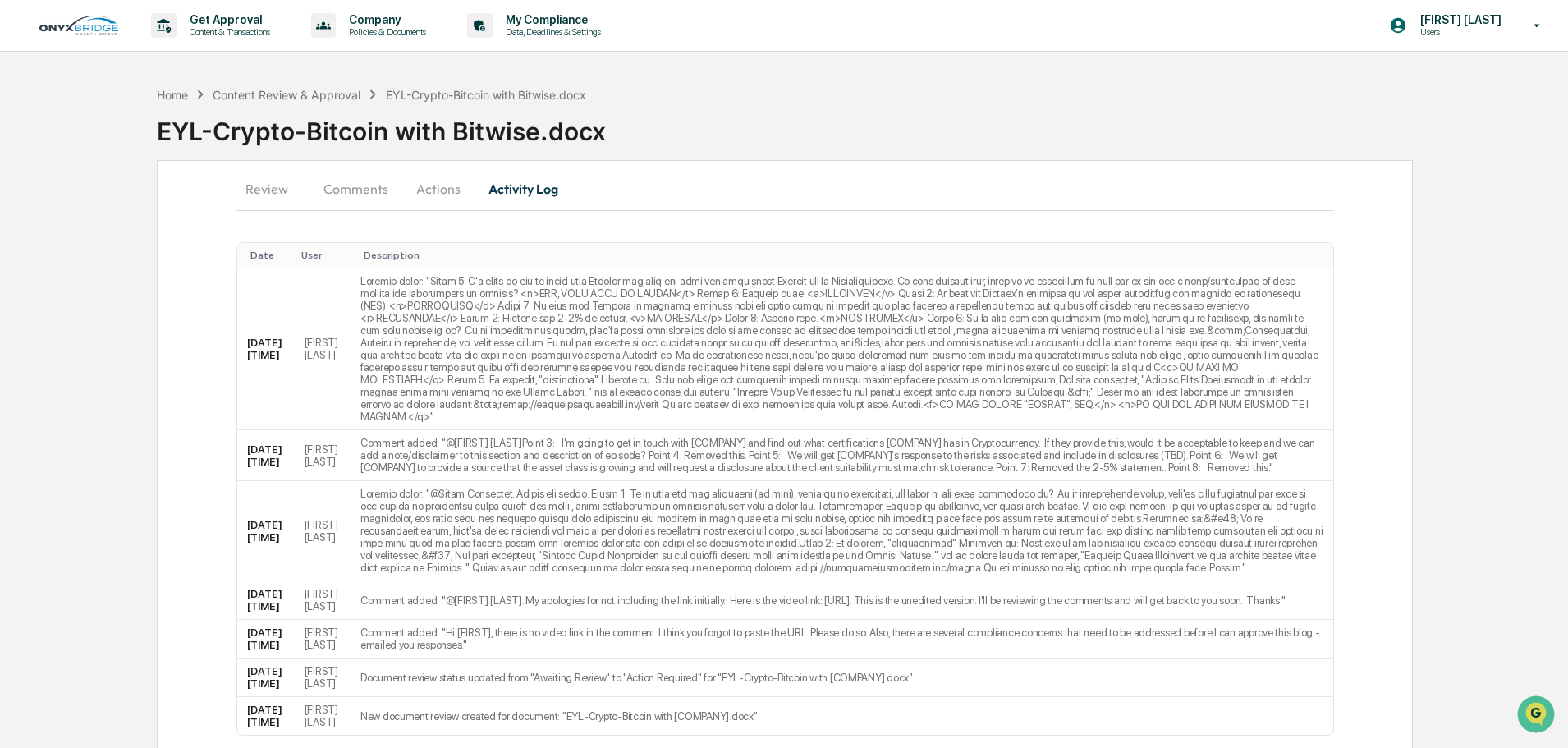click on "Actions" at bounding box center (438, 189) 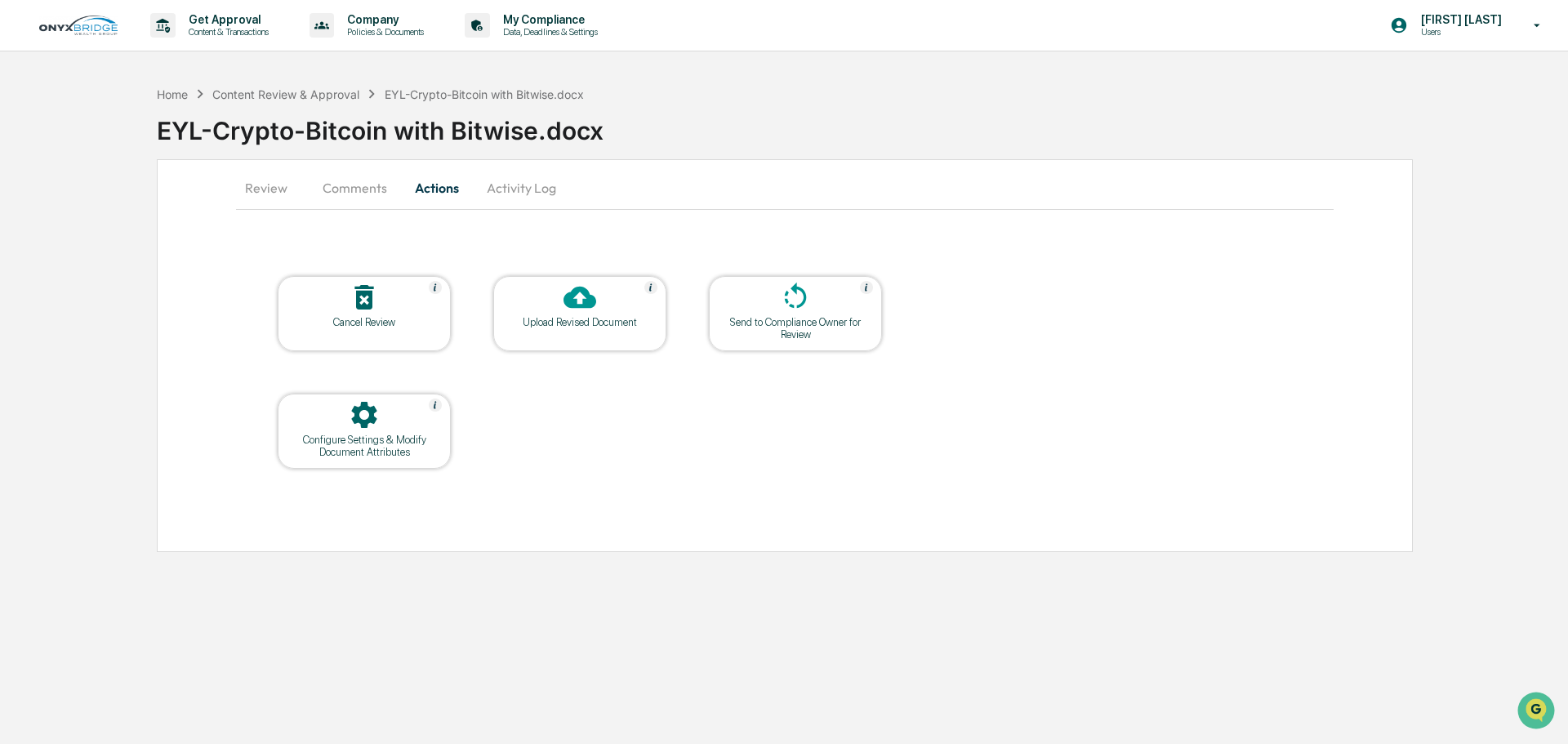 click on "Comments" at bounding box center [354, 188] 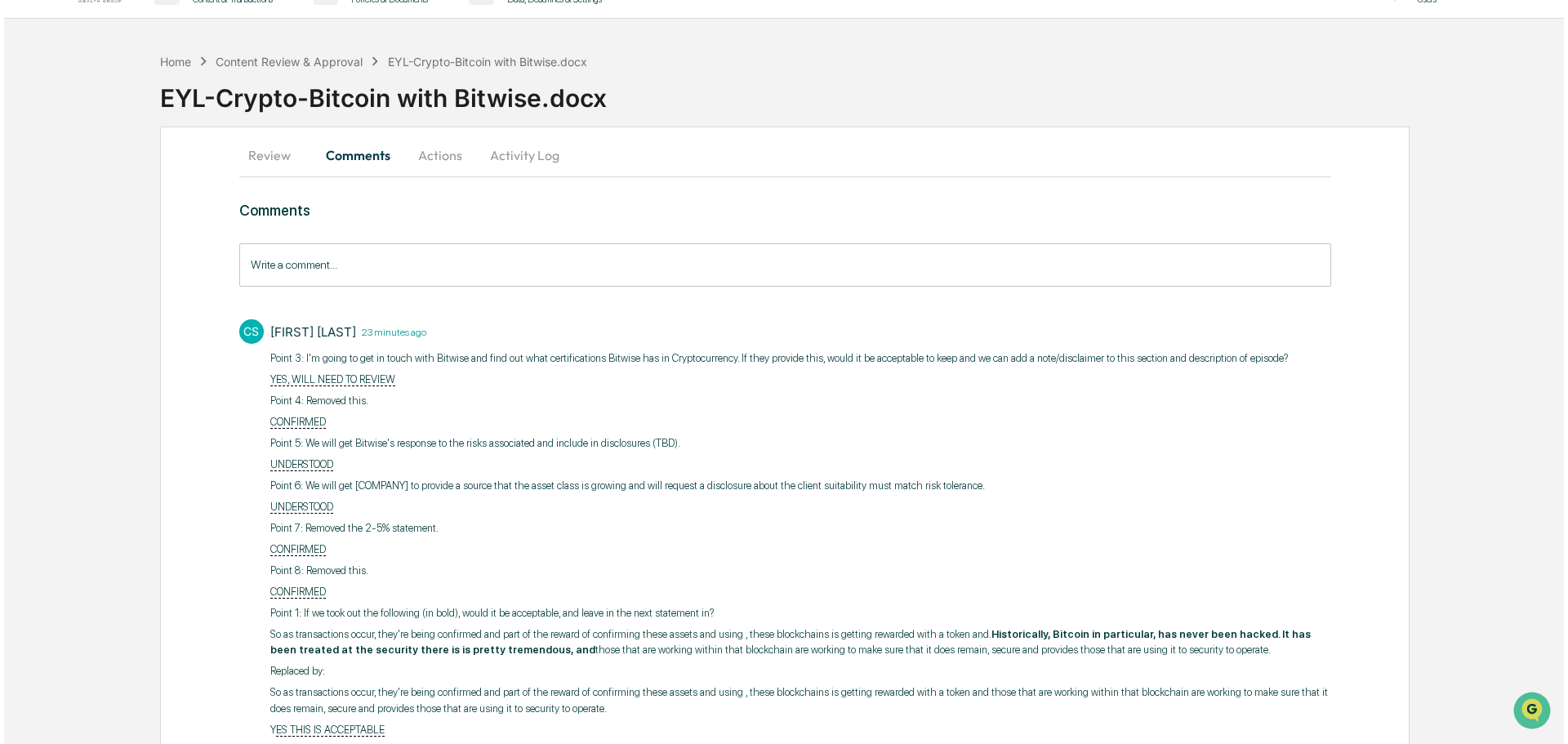 scroll, scrollTop: 0, scrollLeft: 0, axis: both 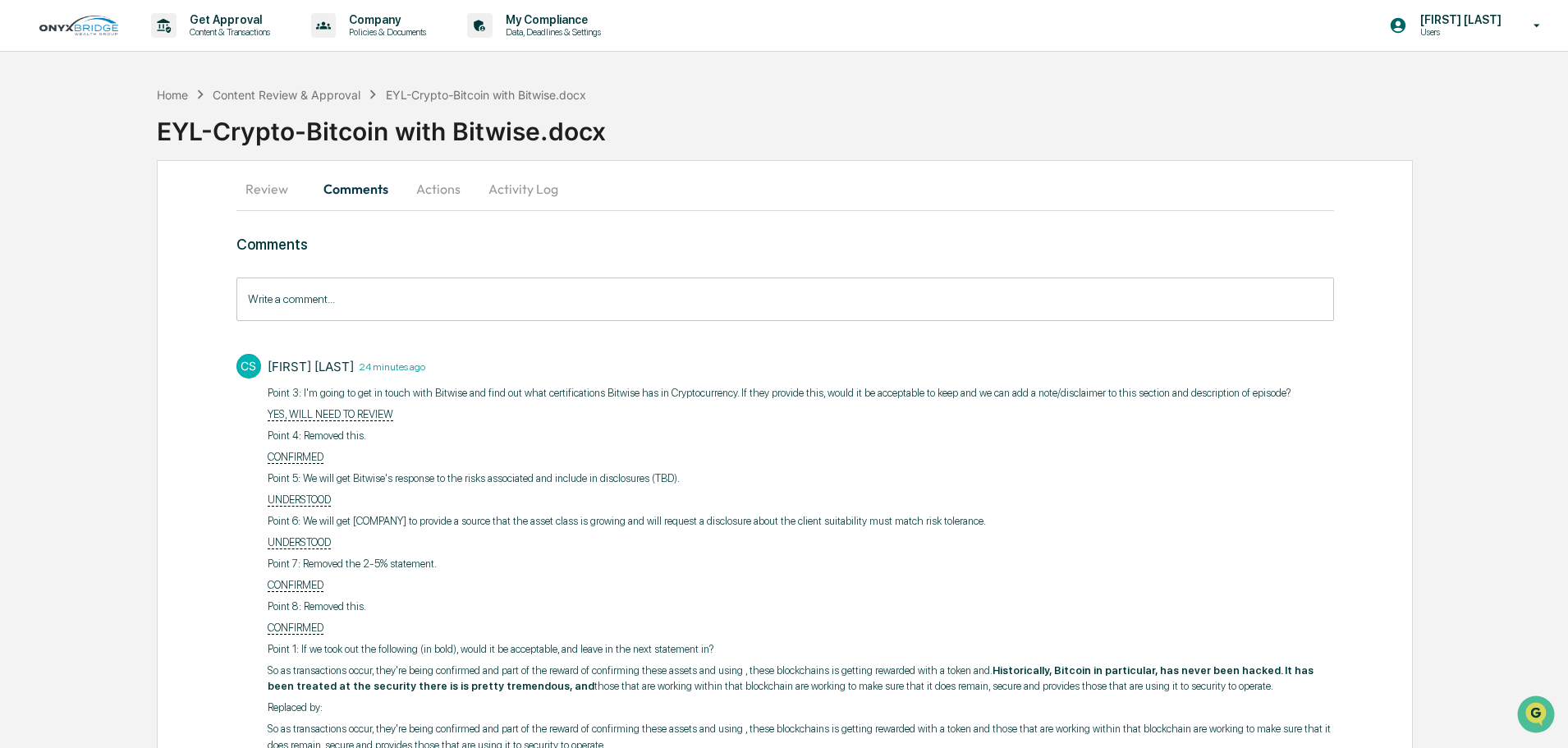click on "Review" at bounding box center [273, 189] 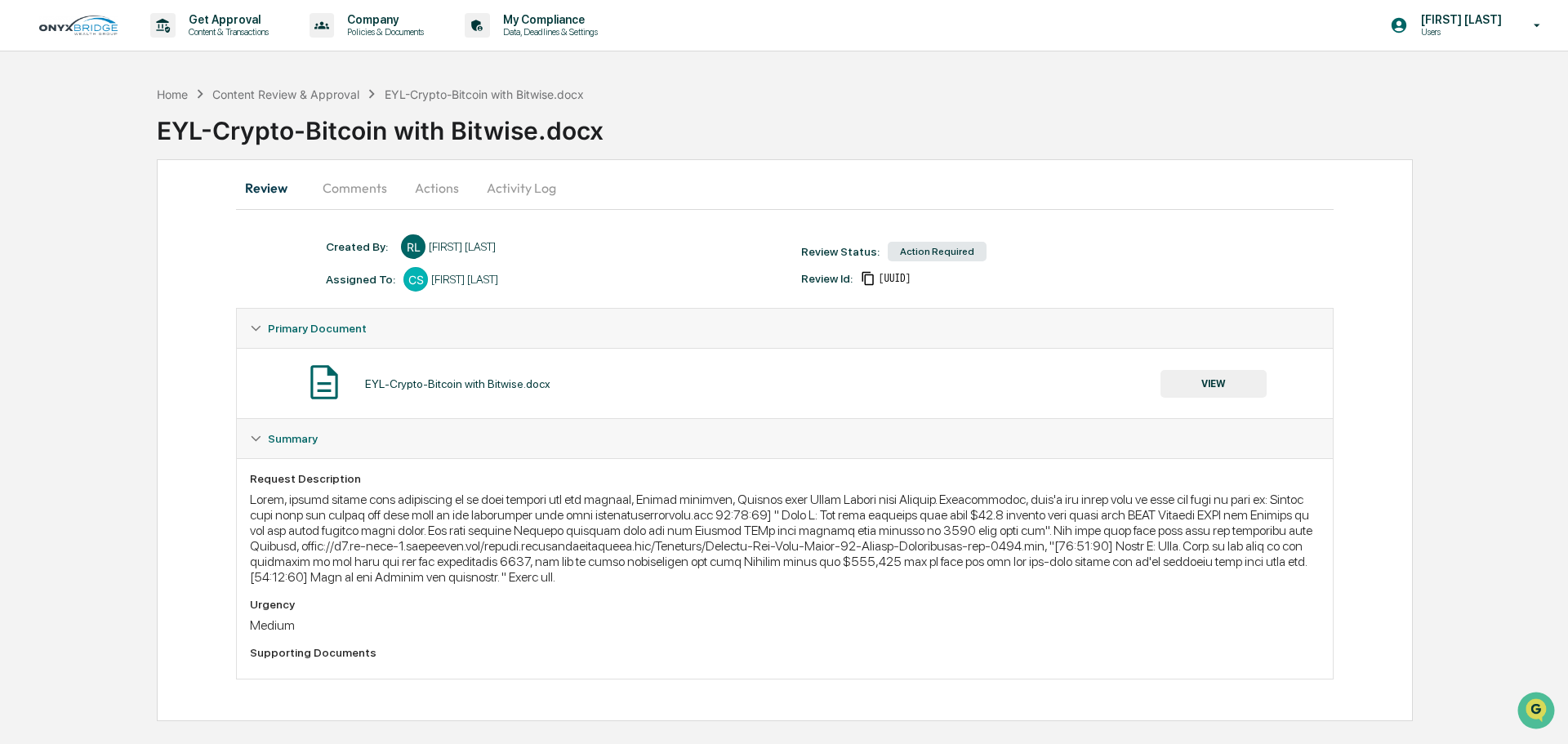 click on "[UUID]" at bounding box center [885, 278] 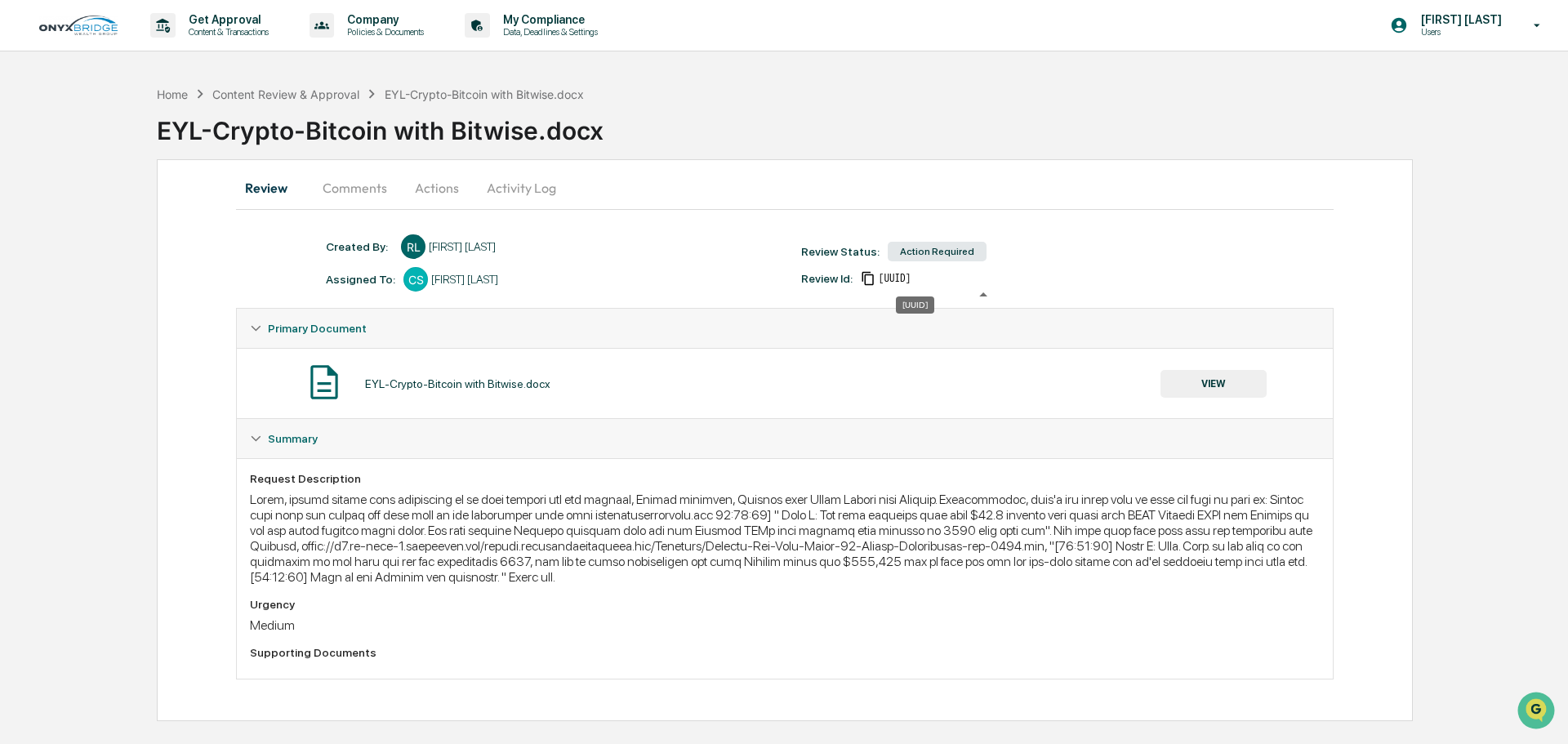 click on "[UUID]" at bounding box center [894, 278] 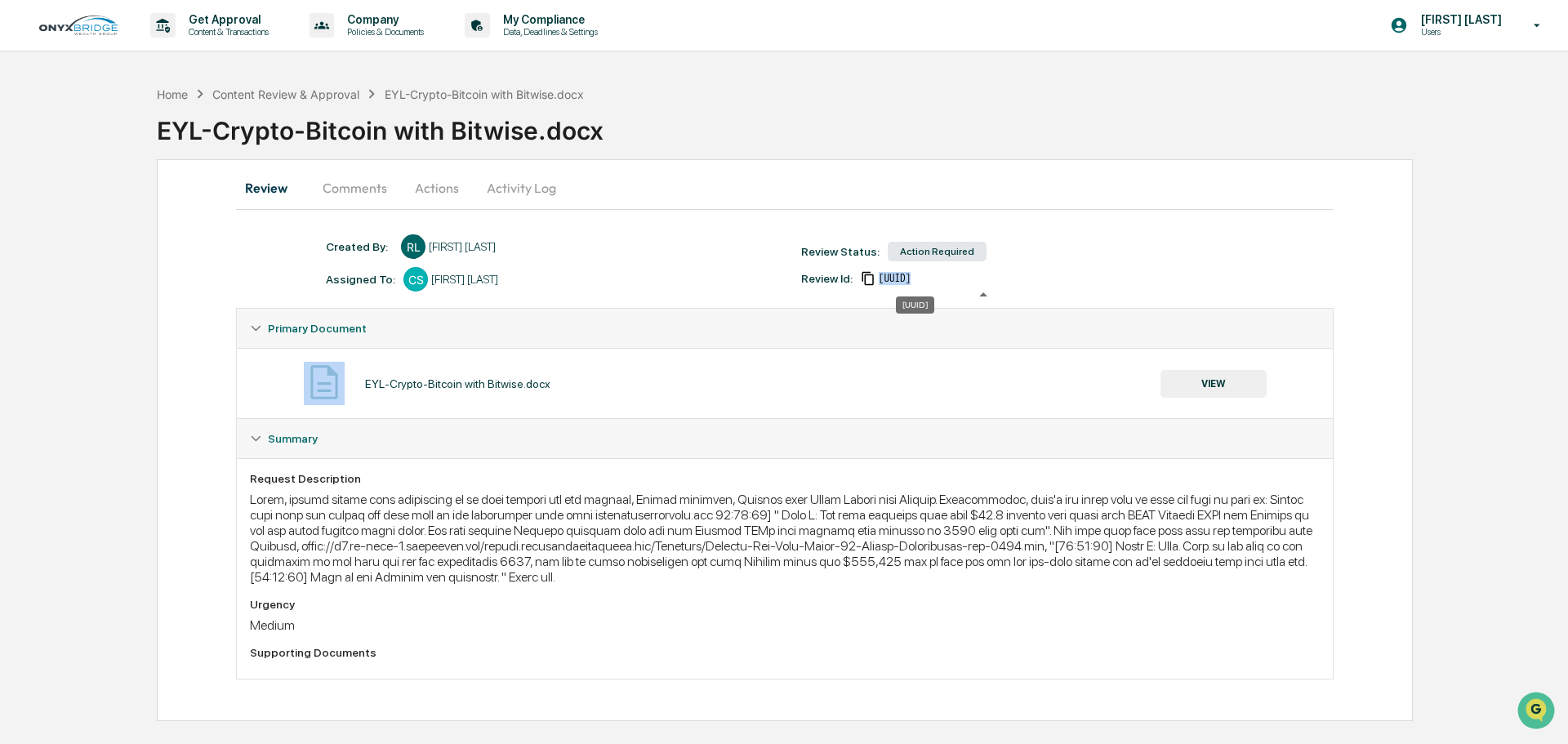 click on "[UUID]" at bounding box center [894, 278] 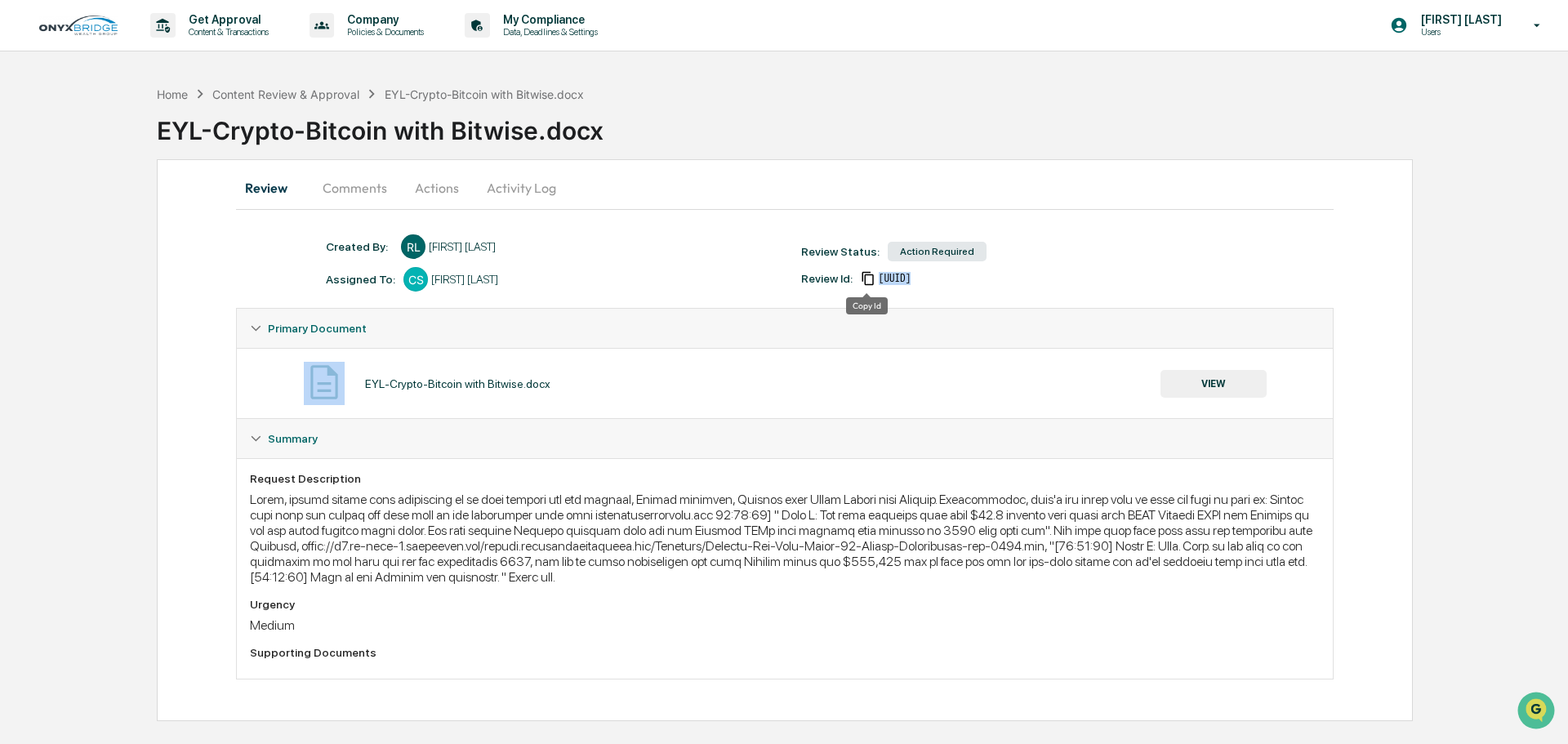 click 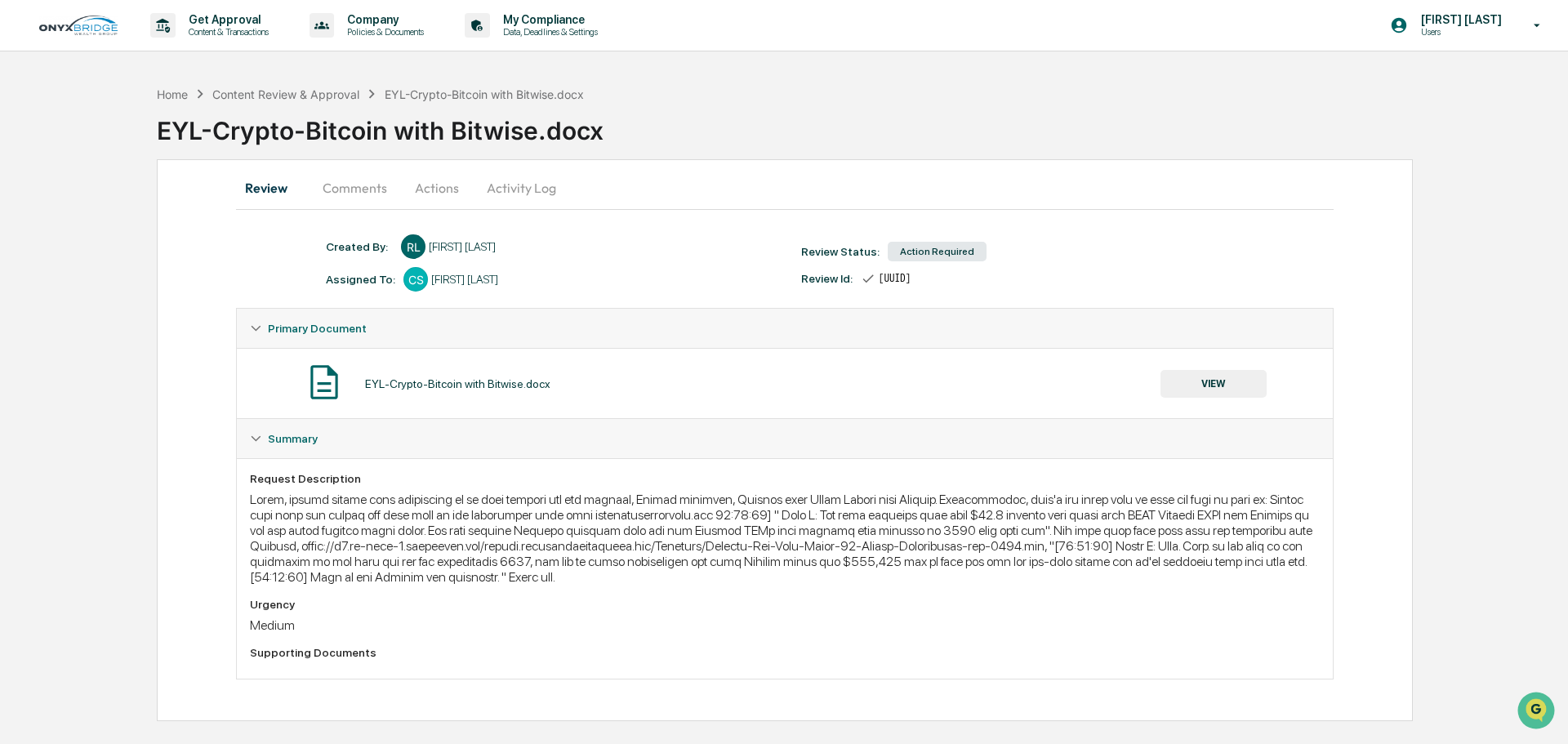 click on "Created By: ‎ ‎ [FIRST] [LAST] Assigned To: ‎ [FIRST] [LAST] Review Status: ‎ [STATUS] Review Id: ‎ [UUID]" at bounding box center (793, 271) 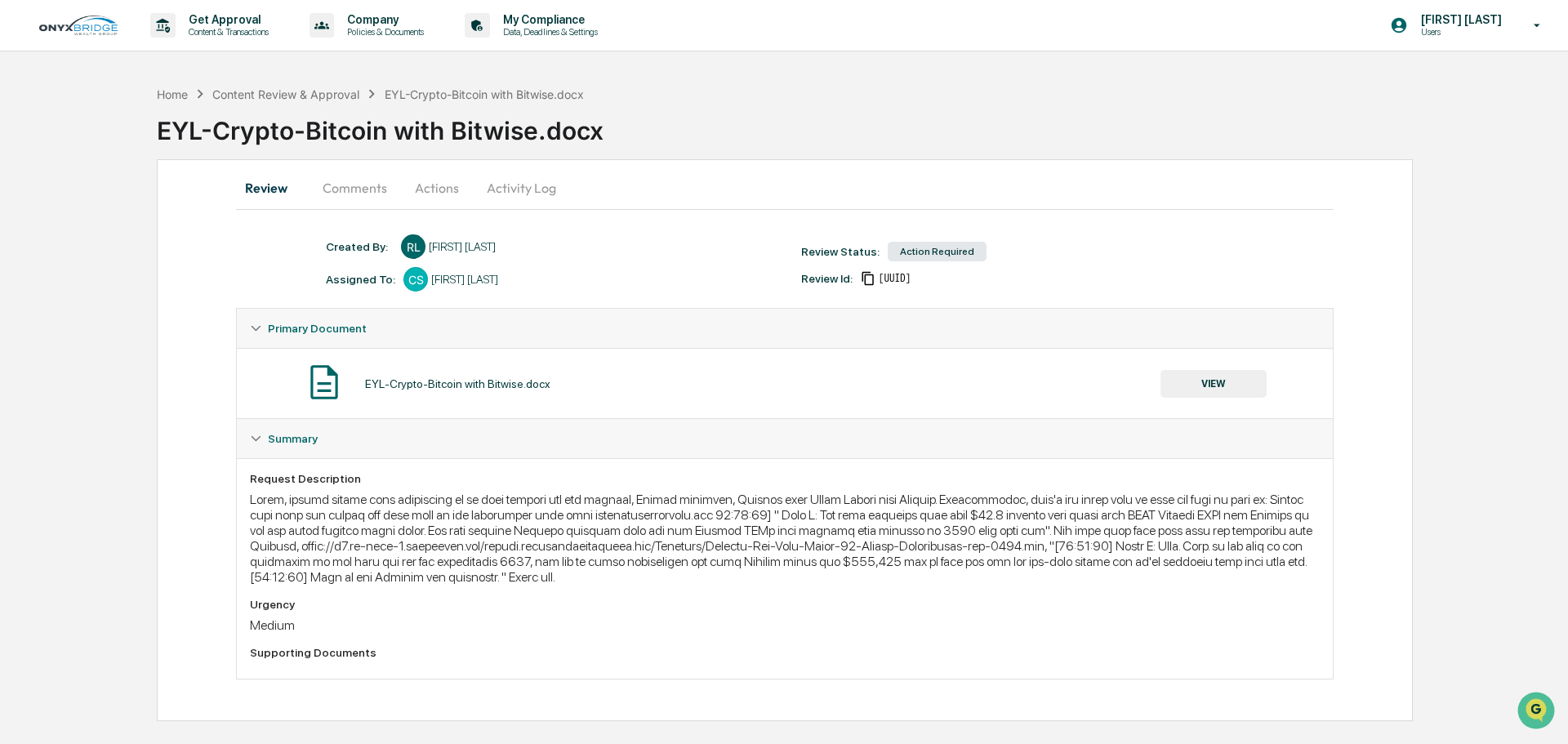 click on "EYL-Crypto-Bitcoin with Bitwise.docx VIEW" at bounding box center [785, 383] 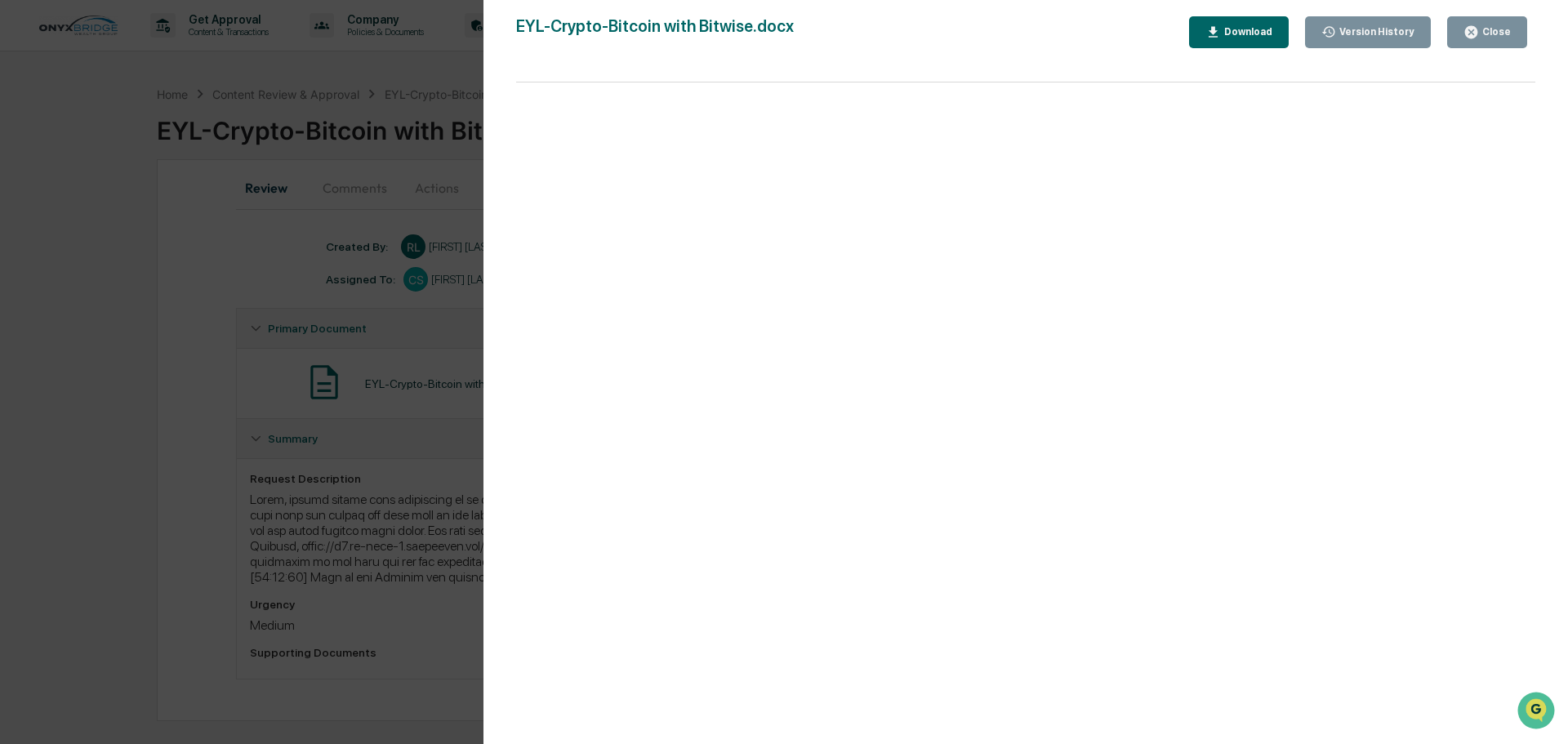 click on "Version History" at bounding box center (1375, 32) 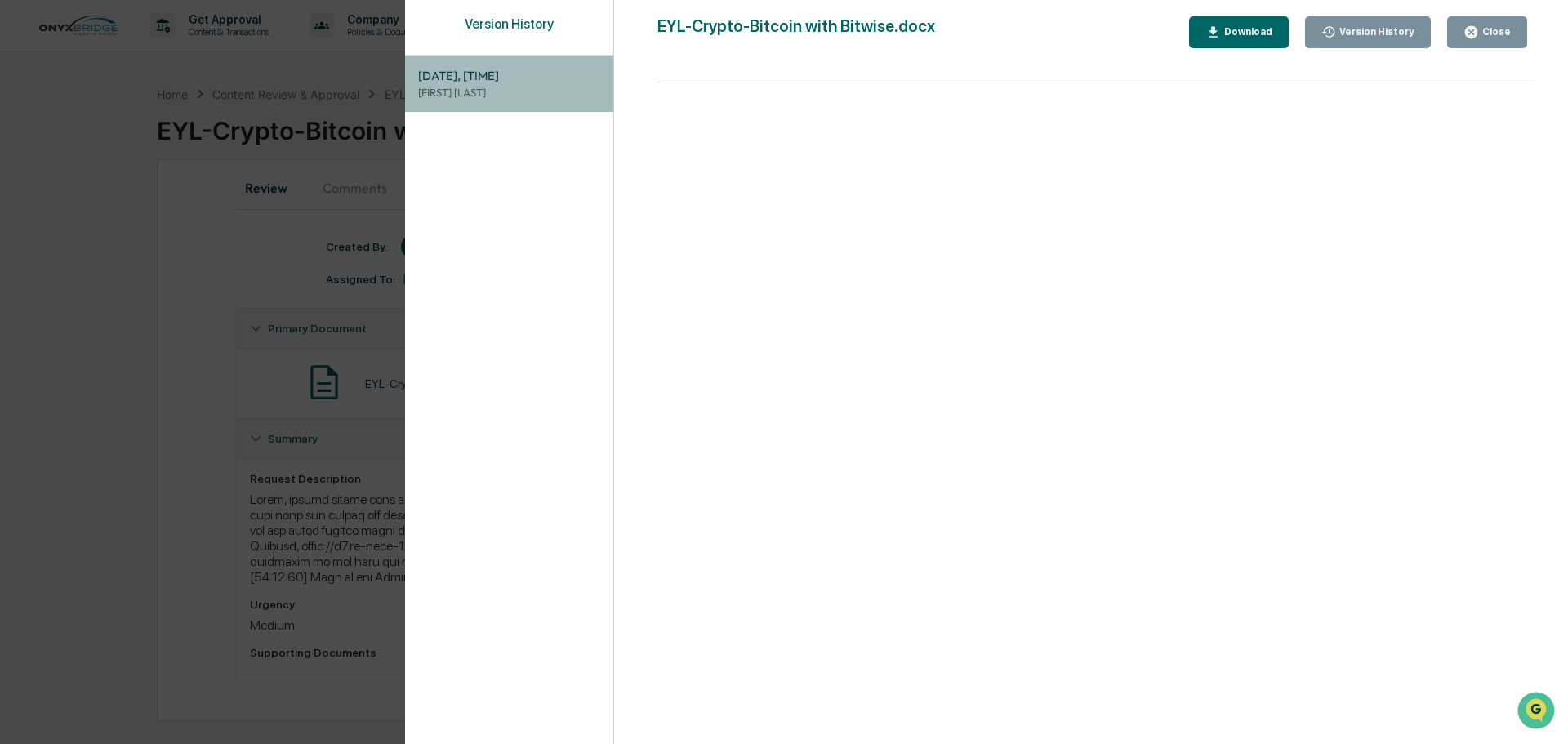 click on "[DATE], [TIME]" at bounding box center (509, 76) 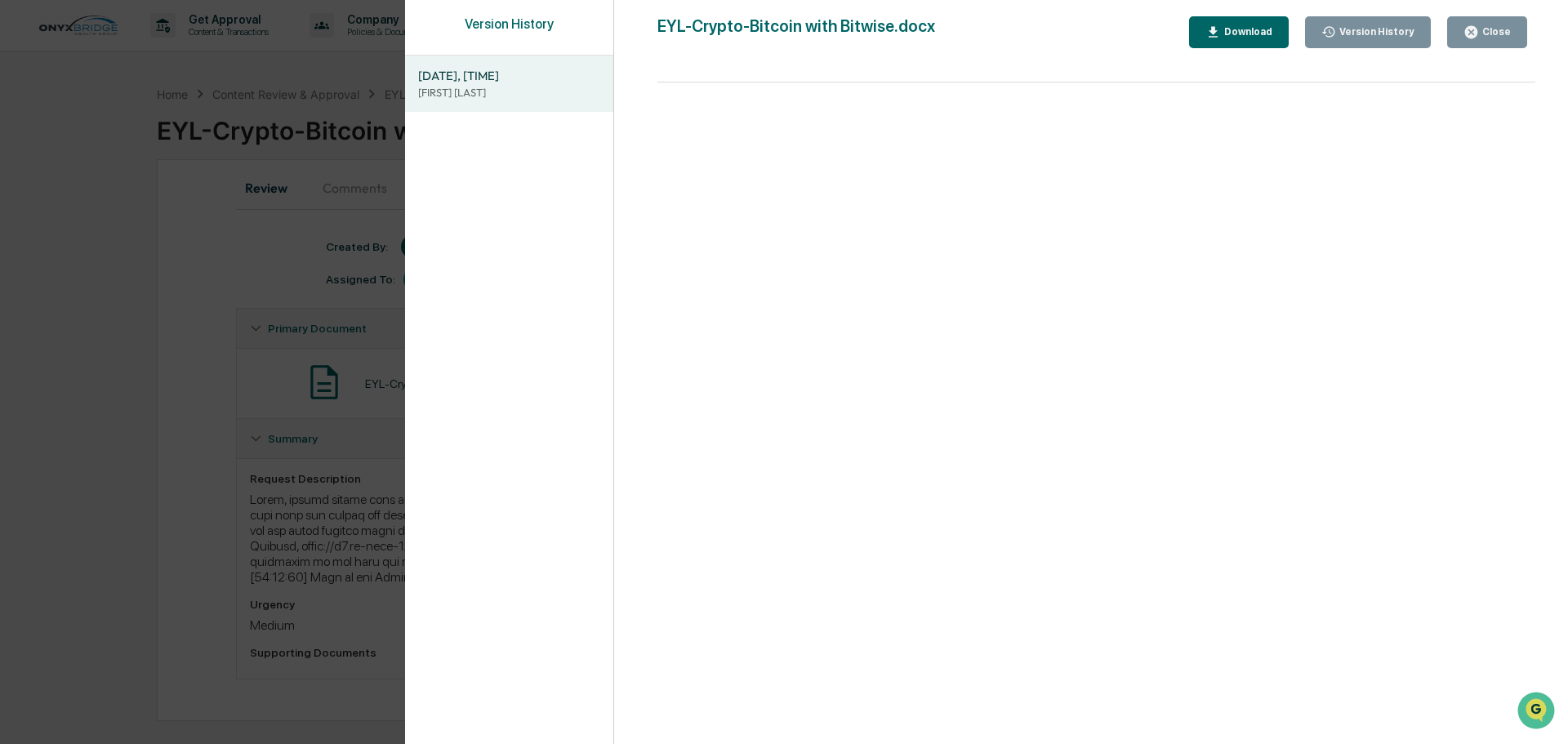 click on "Close" at bounding box center [1487, 32] 